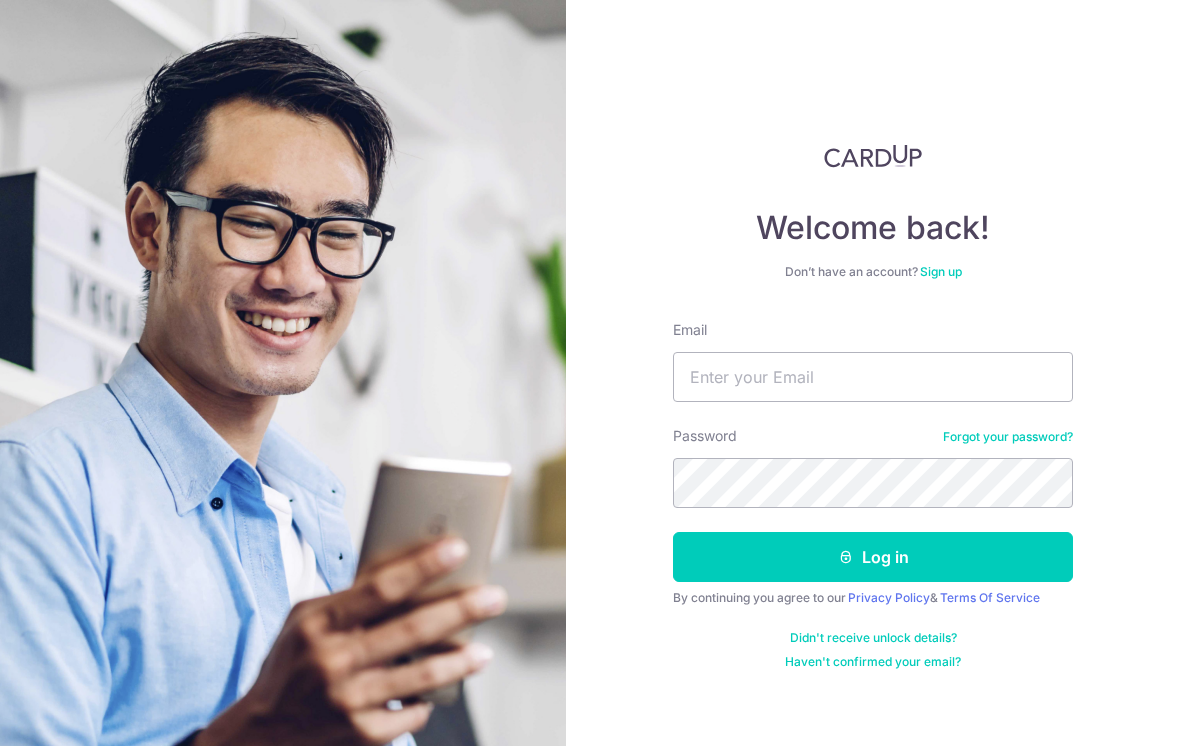 scroll, scrollTop: 0, scrollLeft: 0, axis: both 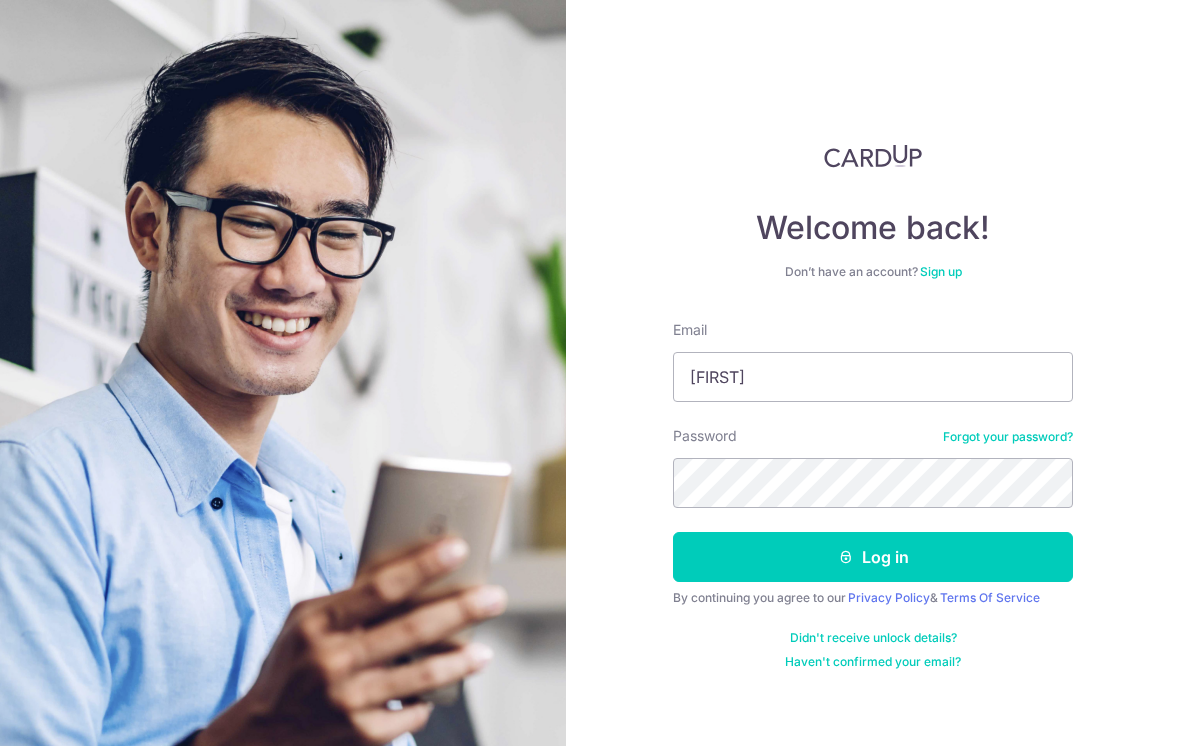 click on "Don’t have an account?  Sign up" at bounding box center (873, 272) 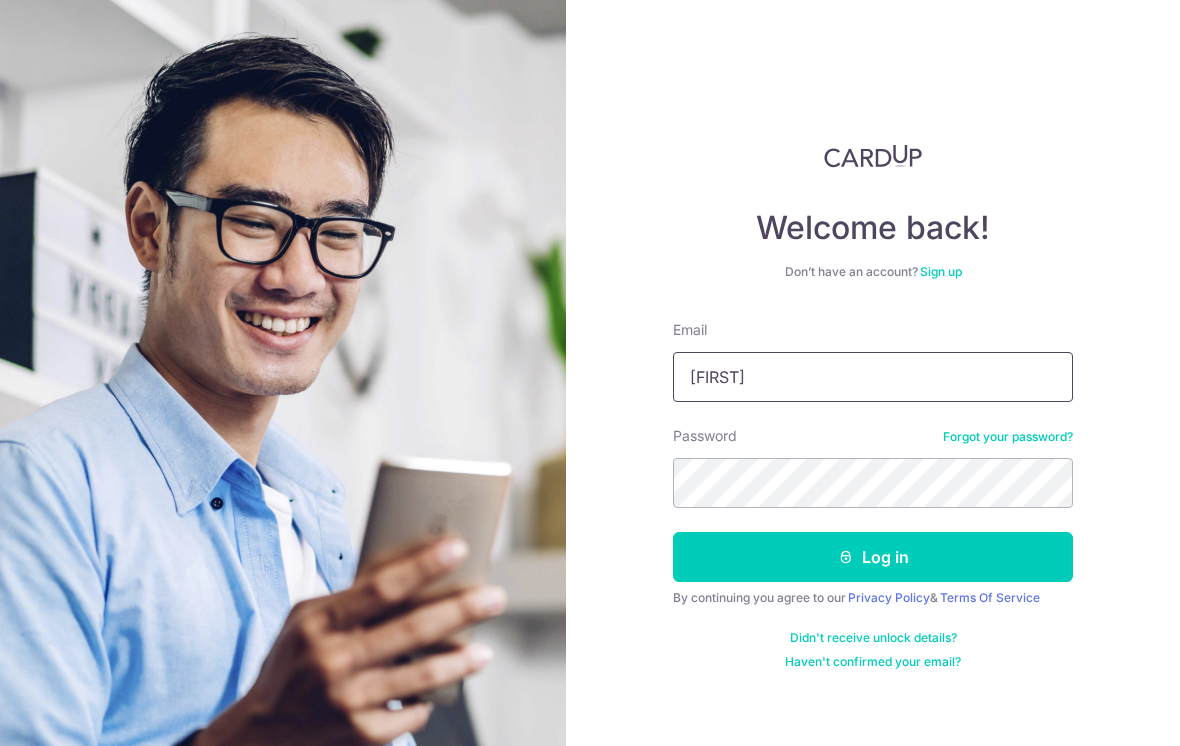 click on "Jetemy" at bounding box center (873, 377) 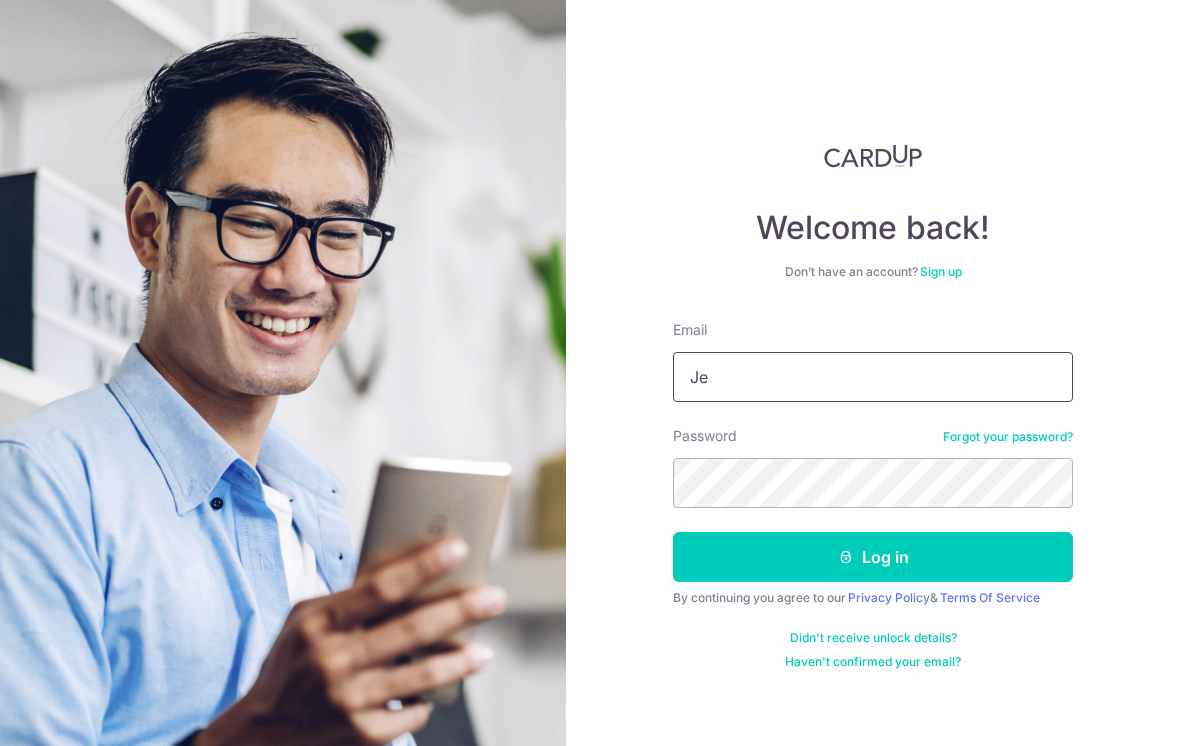 type on "J" 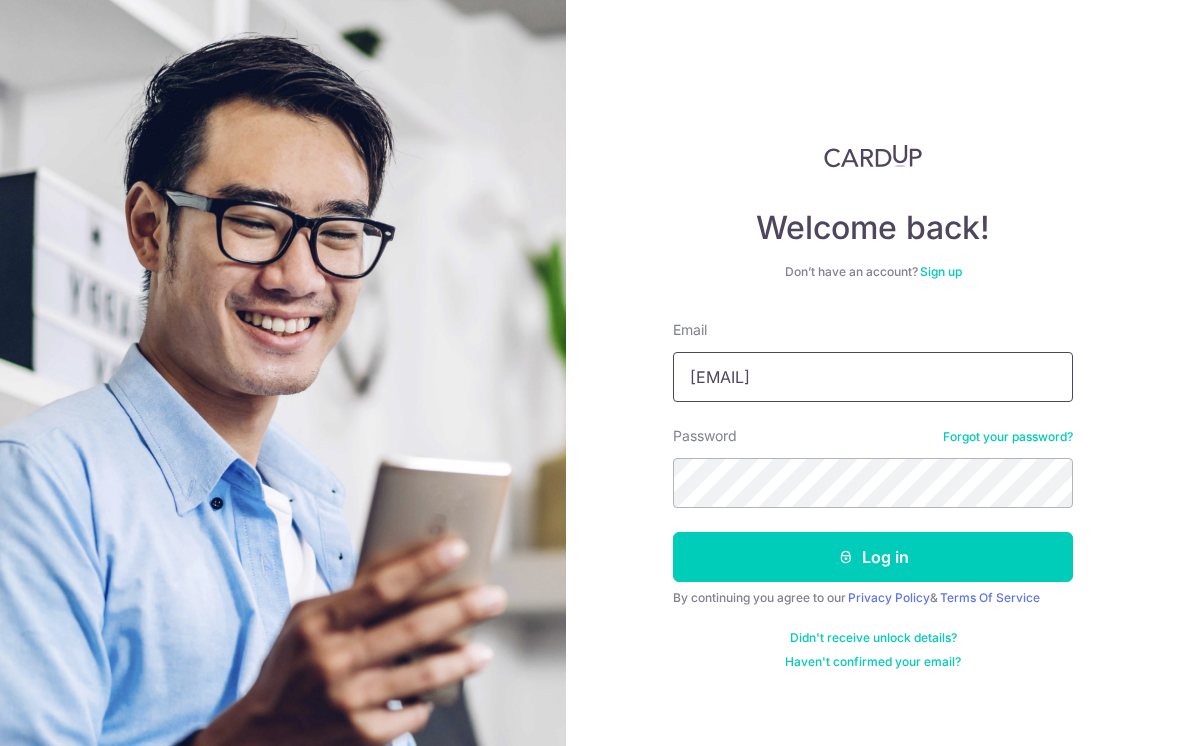 type on "jeremynym@gmail.com" 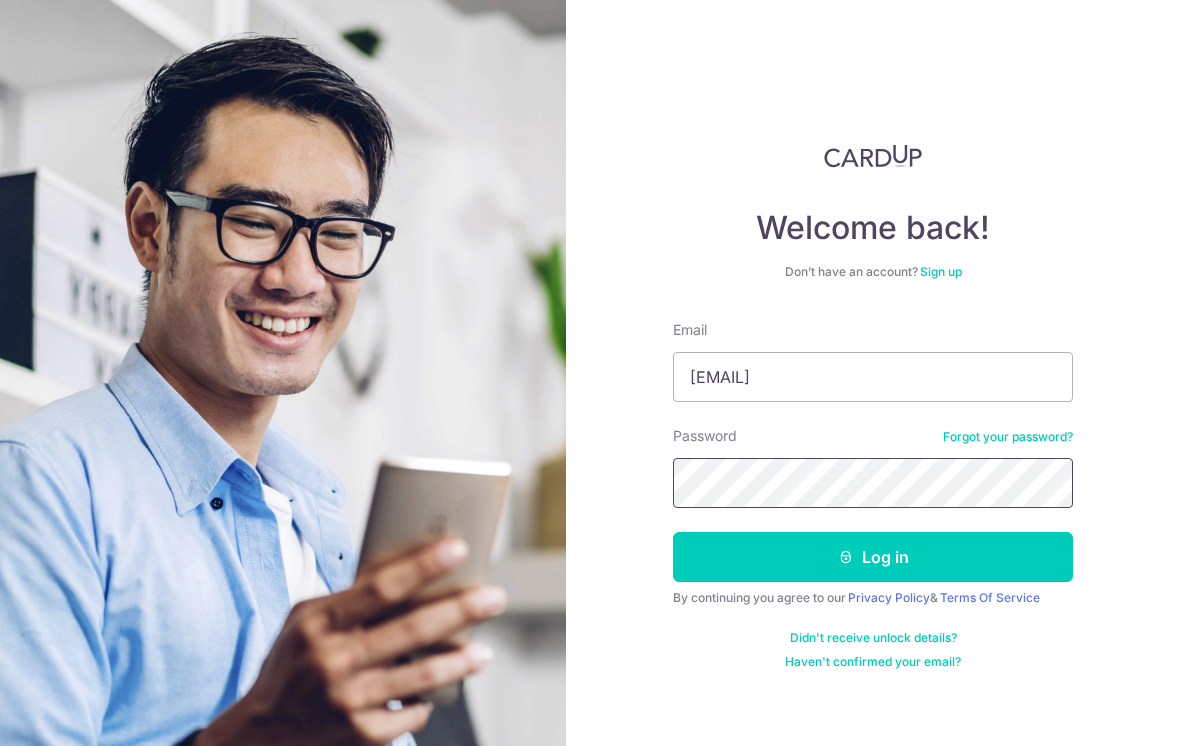click on "Log in" at bounding box center [873, 557] 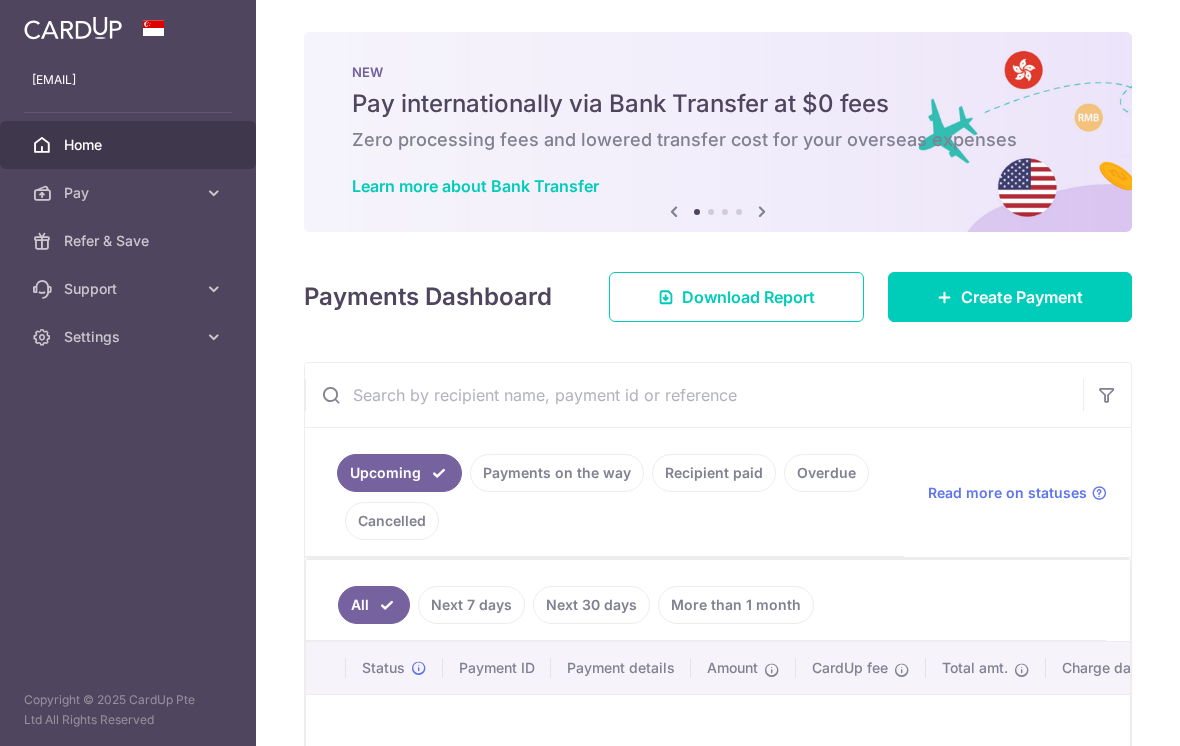 scroll, scrollTop: 0, scrollLeft: 0, axis: both 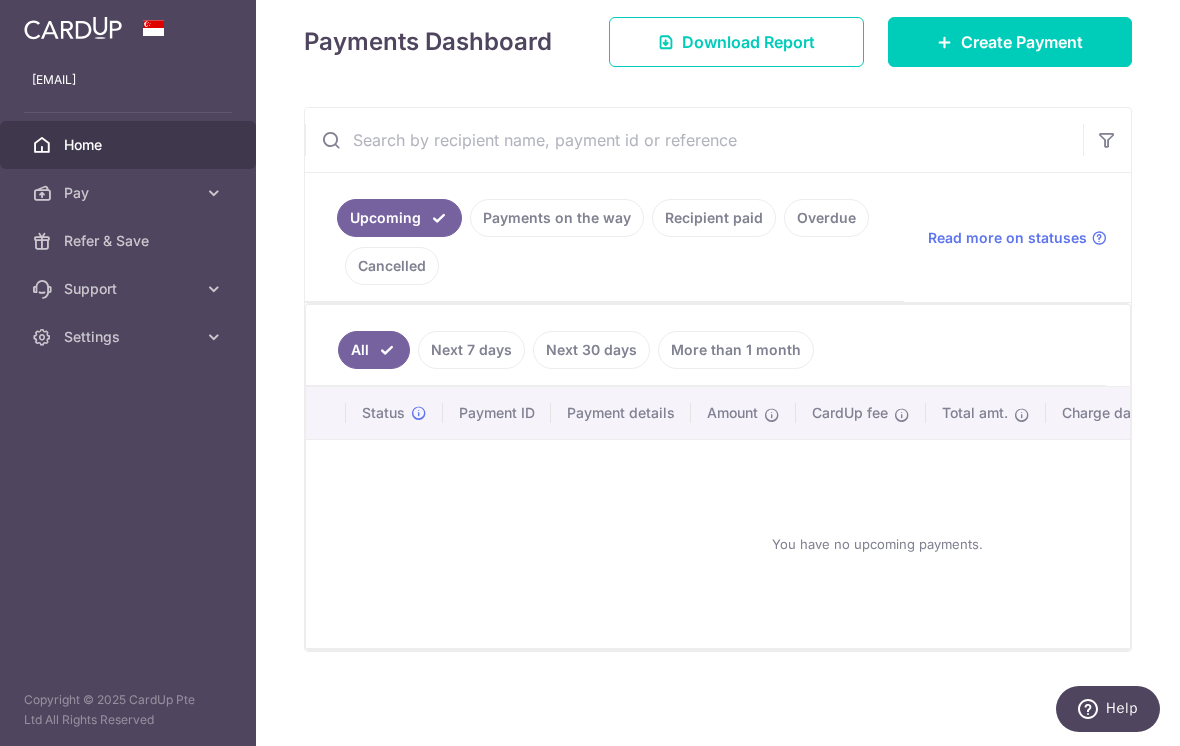 click on "Create Payment" at bounding box center (1022, 42) 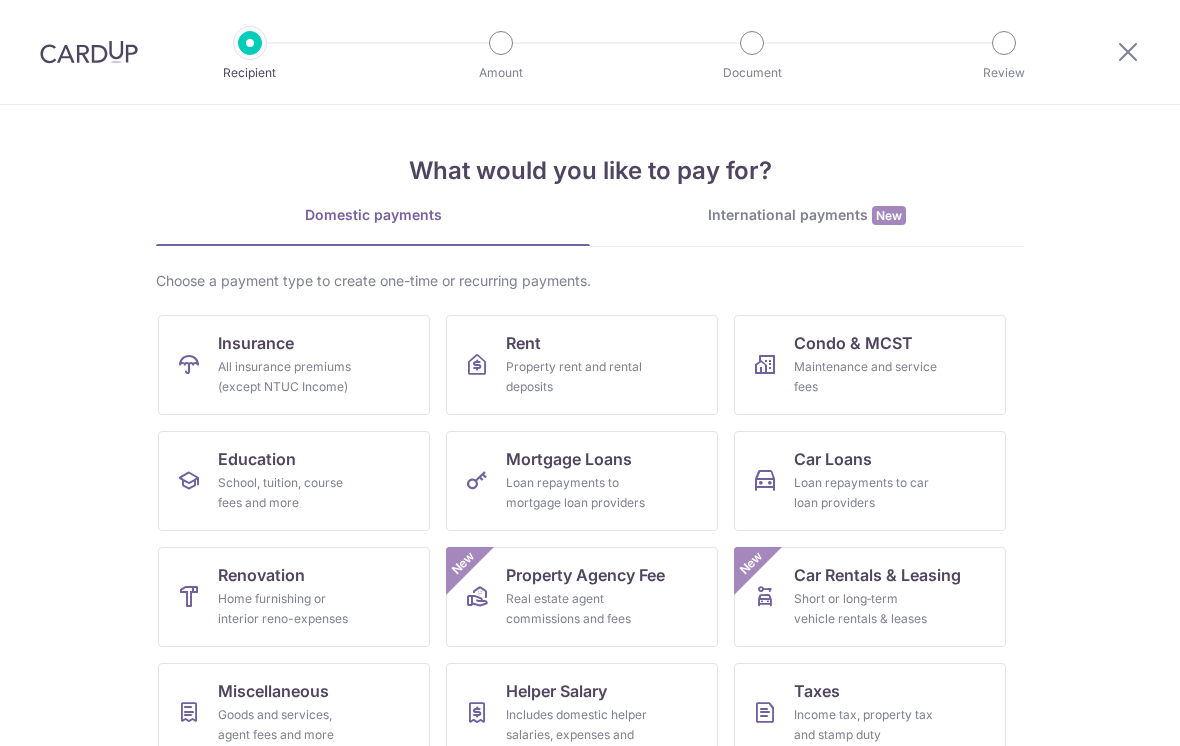 scroll, scrollTop: 0, scrollLeft: 0, axis: both 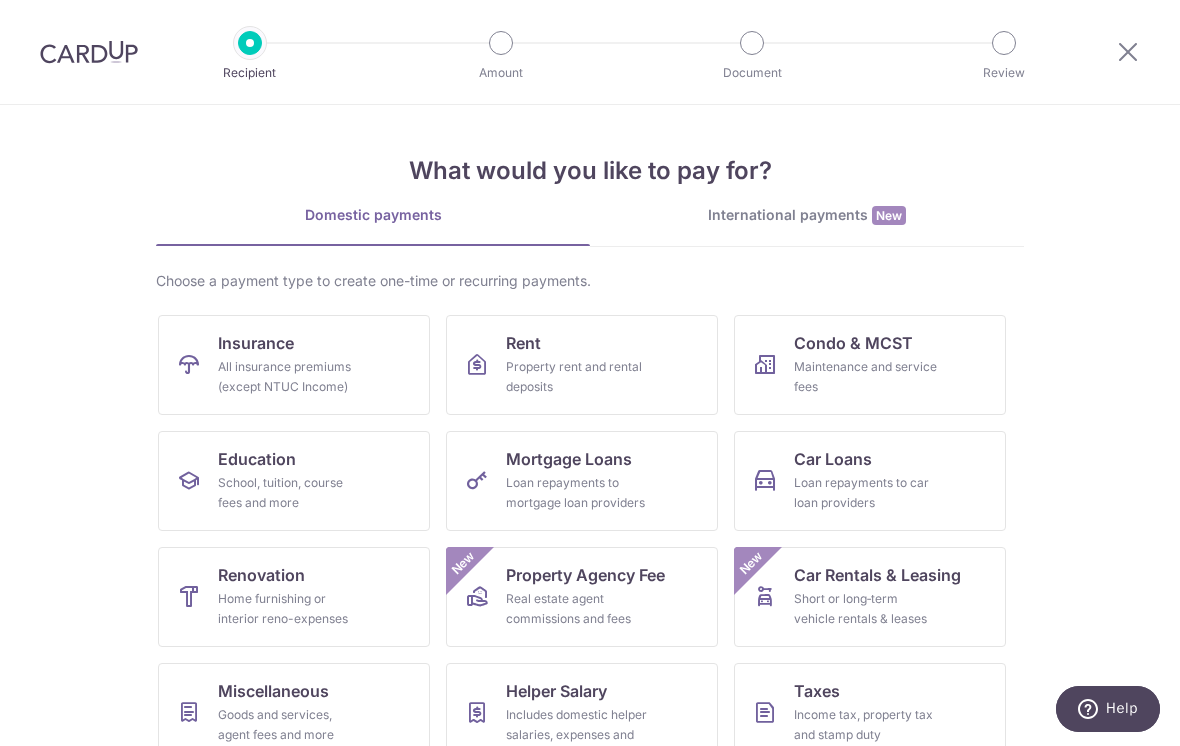 click on "Education School, tuition, course fees and more" at bounding box center (294, 481) 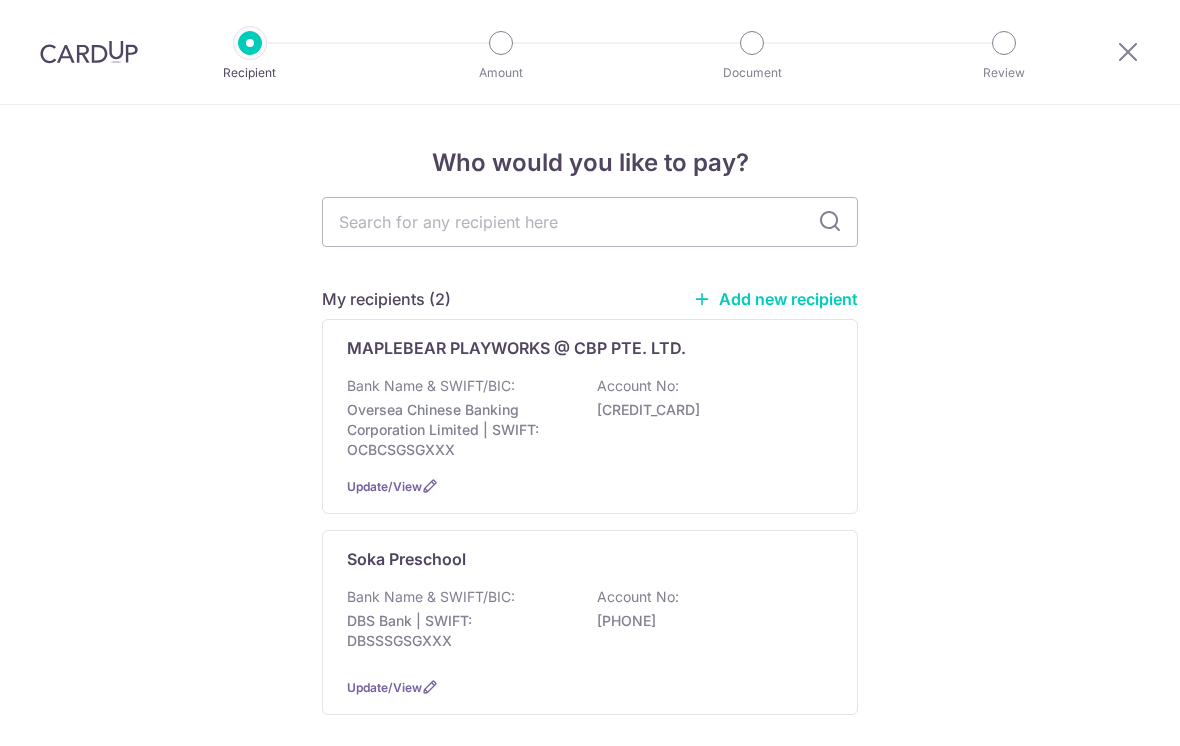 scroll, scrollTop: 0, scrollLeft: 0, axis: both 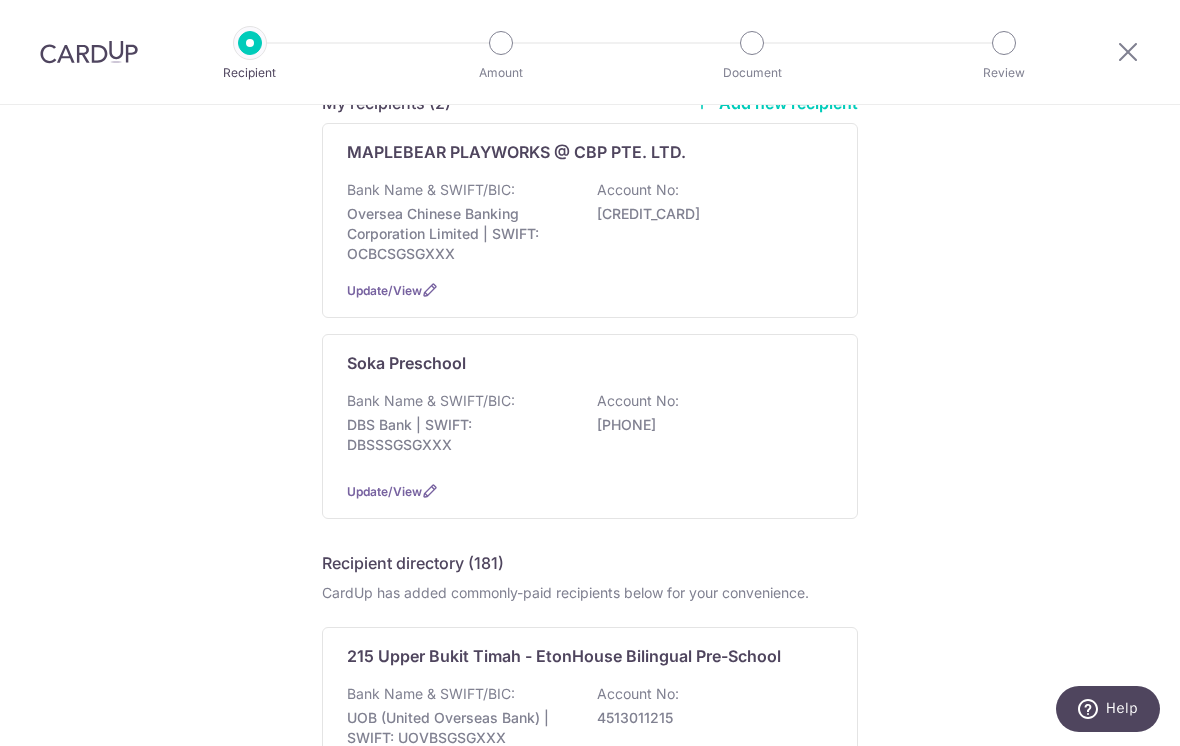 click on "Bank Name & SWIFT/BIC:" at bounding box center [431, 401] 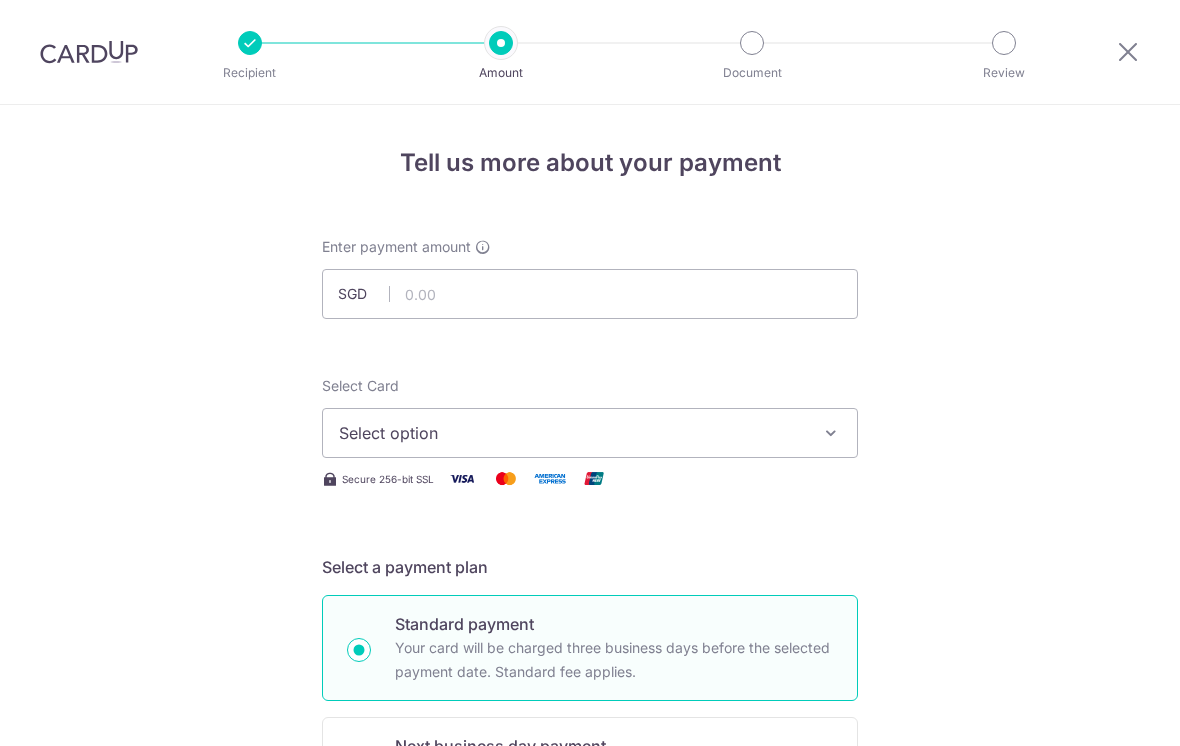 scroll, scrollTop: 0, scrollLeft: 0, axis: both 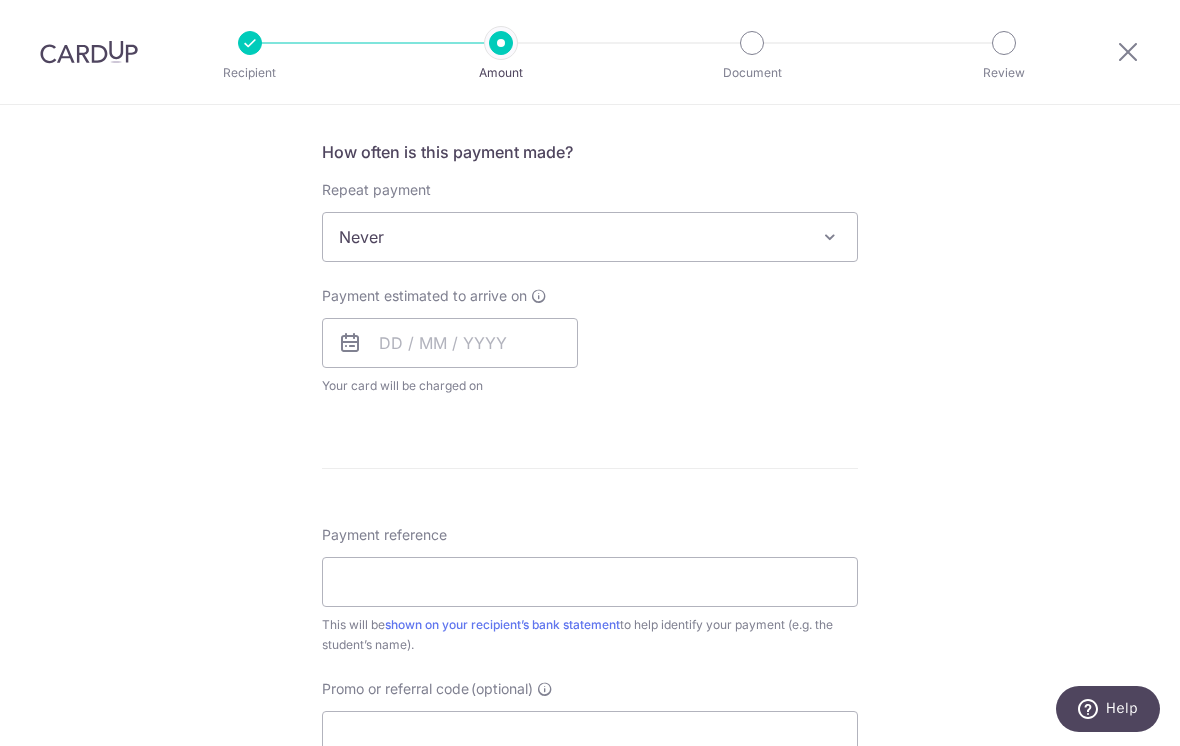 click on "Never" at bounding box center [590, 237] 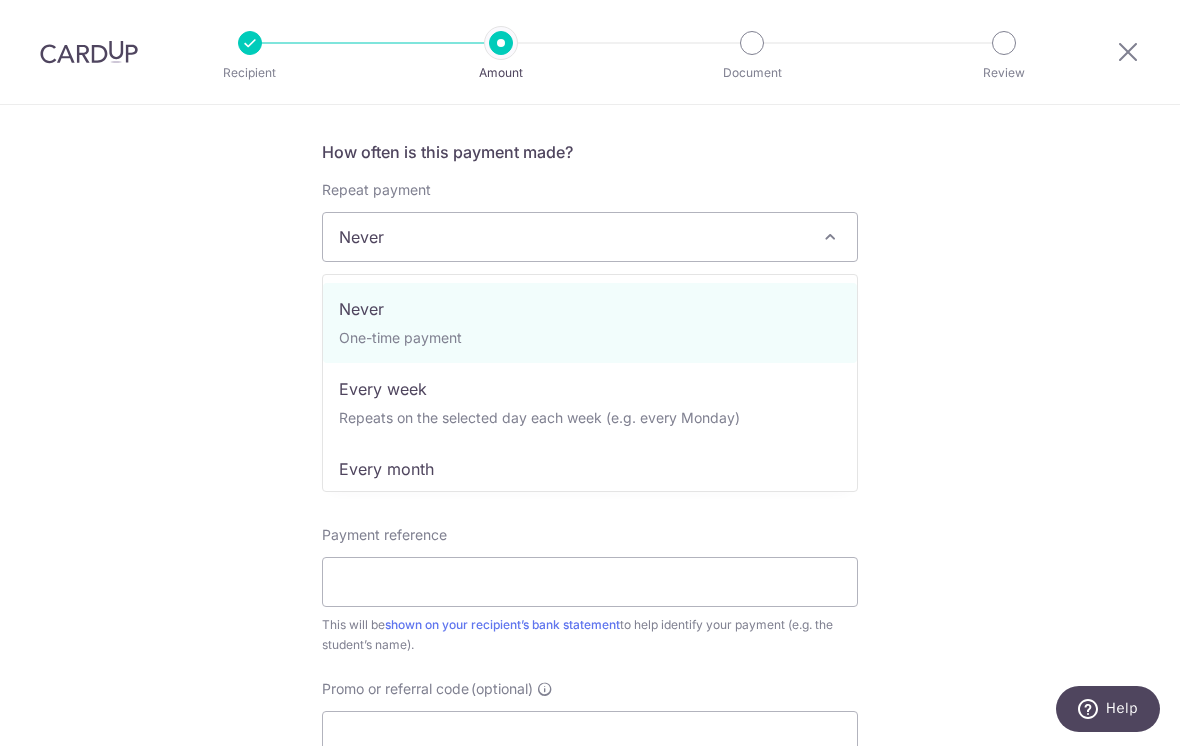 select on "3" 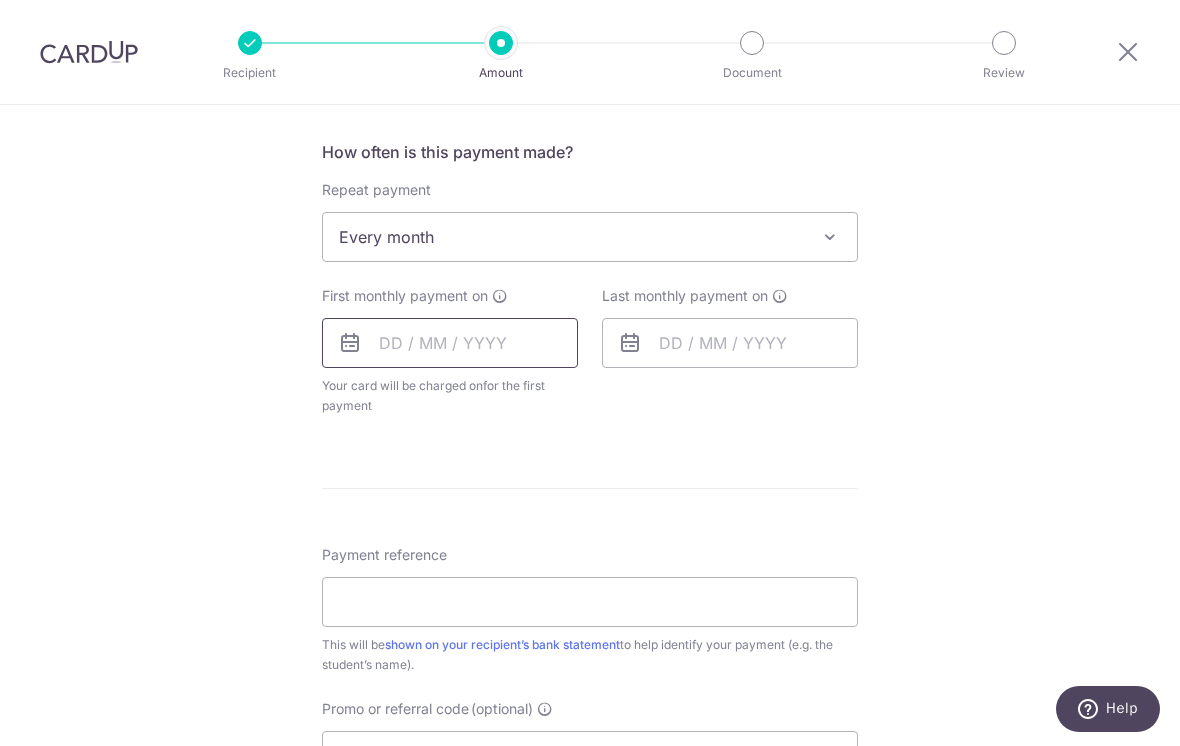 click at bounding box center (450, 343) 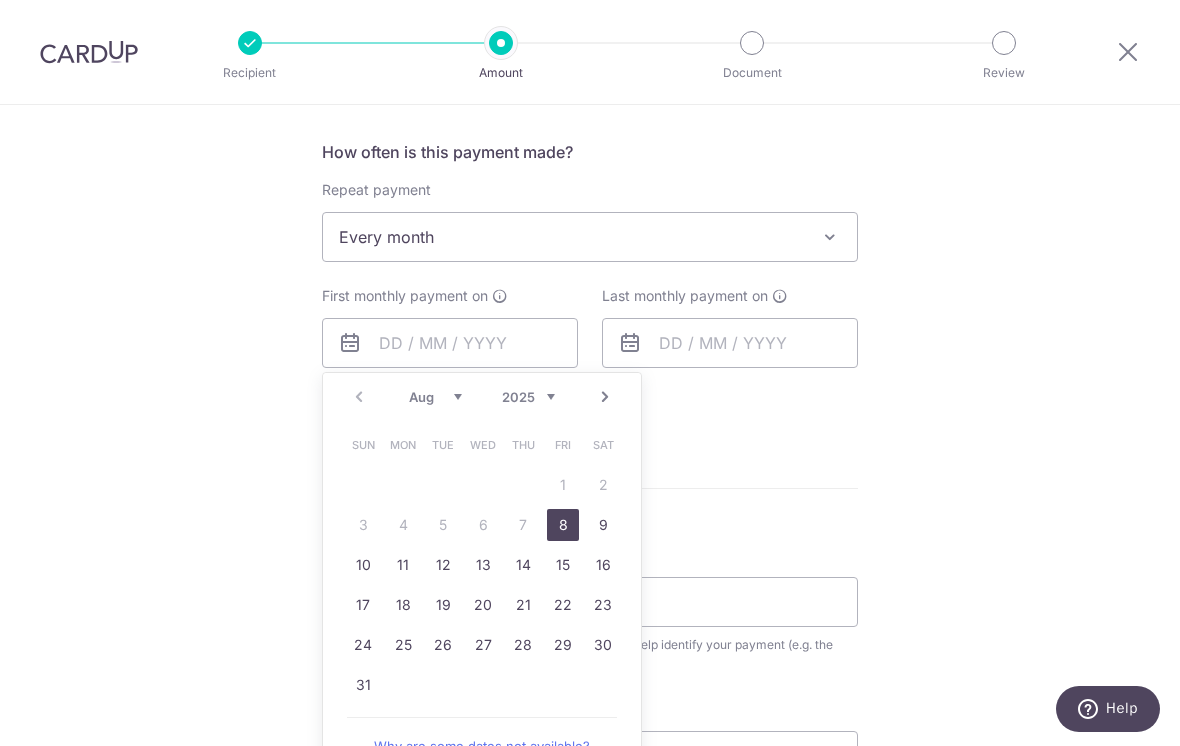click on "Sun Mon Tue Wed Thu Fri Sat           1 2 3 4 5 6 7 8 9 10 11 12 13 14 15 16 17 18 19 20 21 22 23 24 25 26 27 28 29 30 31" at bounding box center [483, 565] 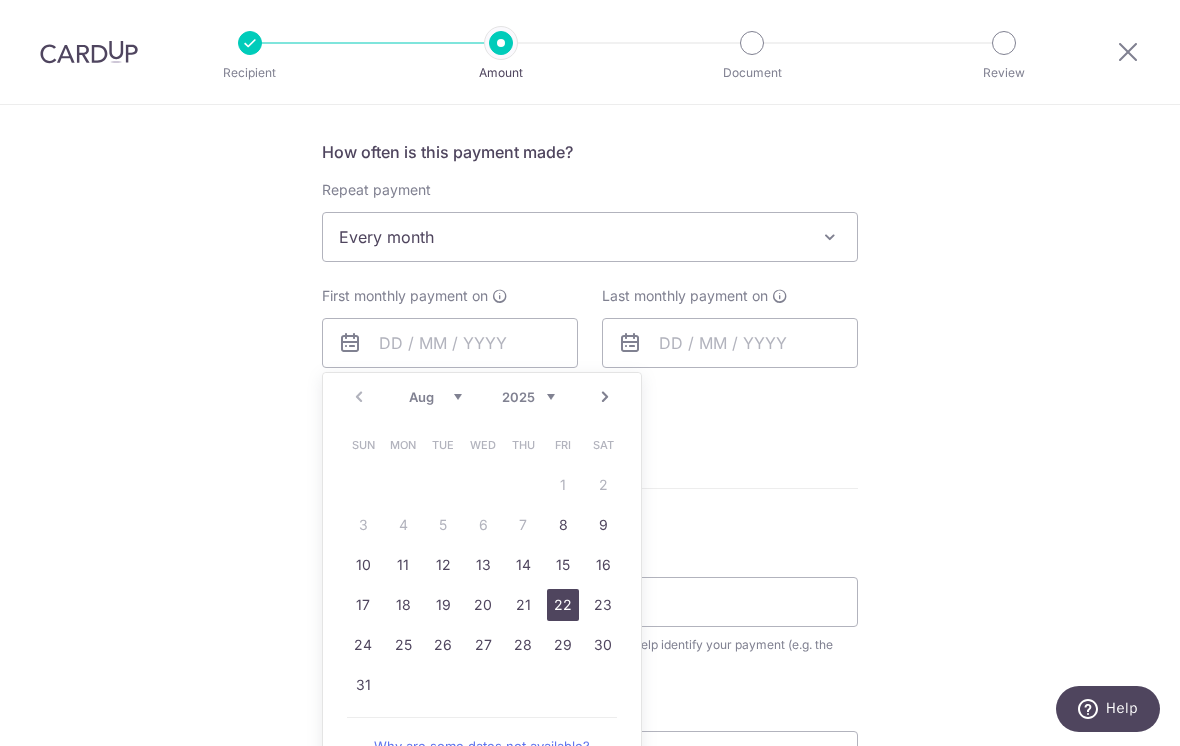 click on "22" at bounding box center [563, 605] 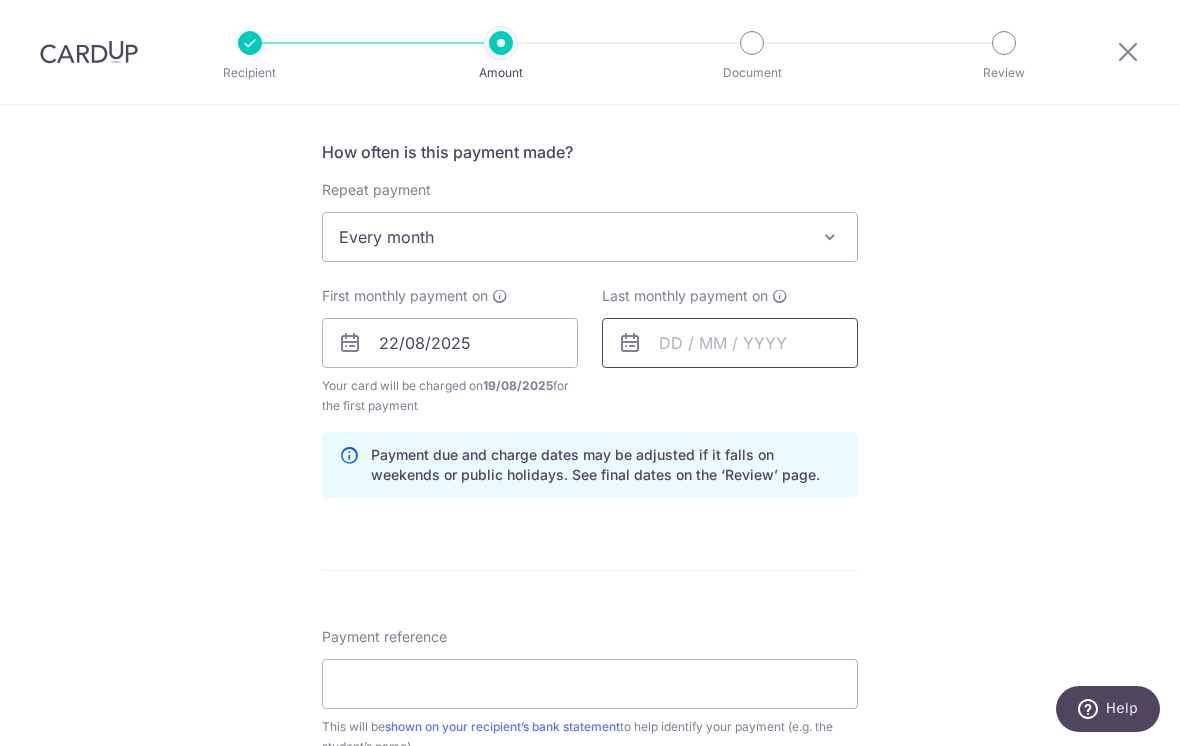 click at bounding box center (730, 343) 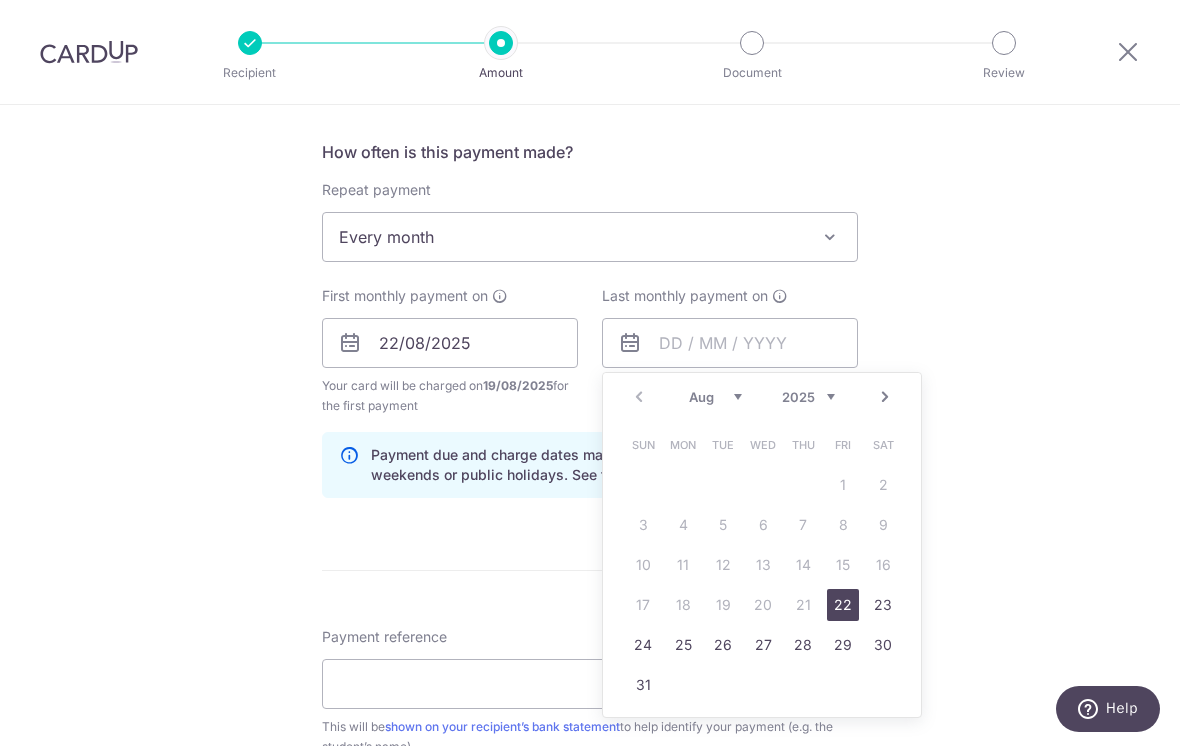 click on "Tell us more about your payment
Enter payment amount
SGD
Select Card
Select option
Add credit card
Your Cards
**** 9637
**** 8727
Secure 256-bit SSL
Text
New card details
Card
Secure 256-bit SSL" at bounding box center [590, 321] 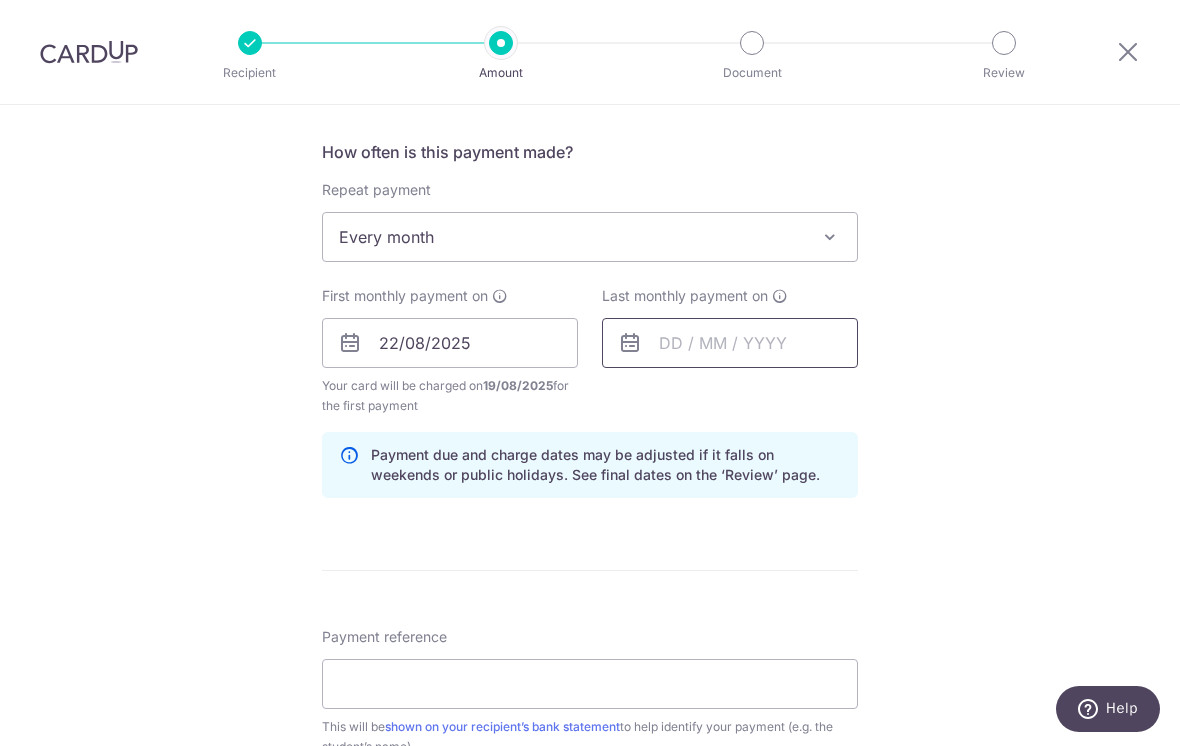 click at bounding box center (730, 343) 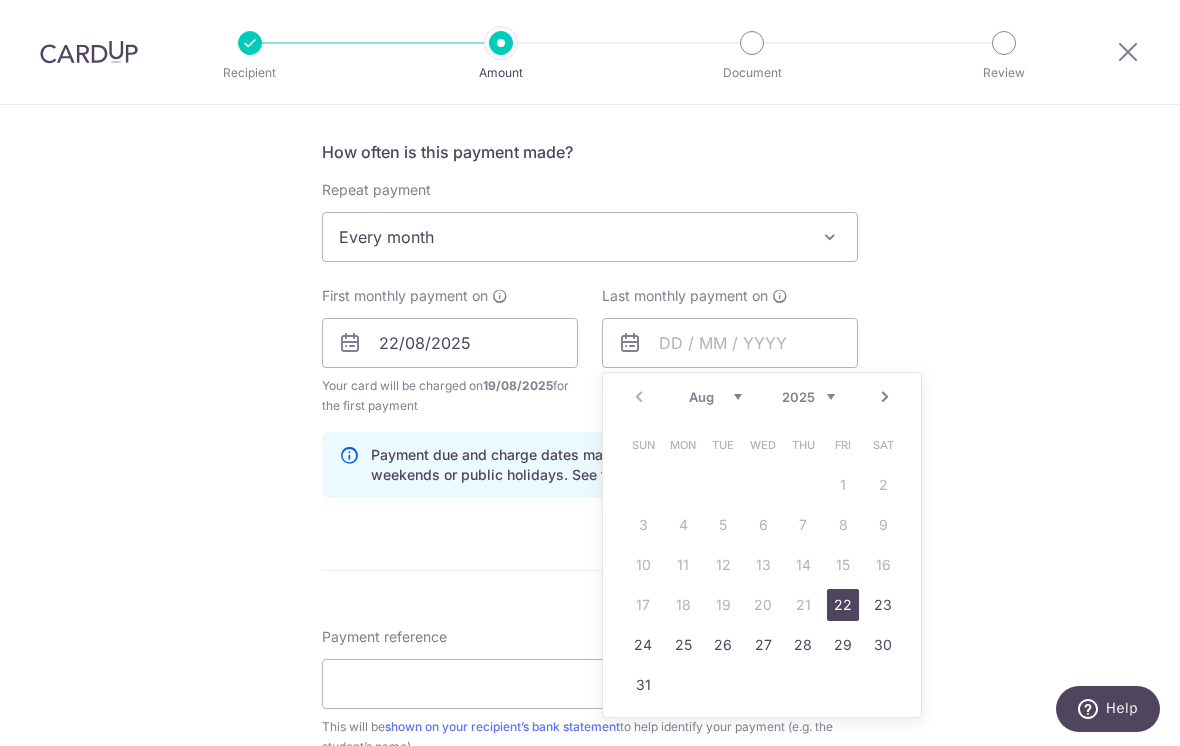 click on "Tell us more about your payment
Enter payment amount
SGD
Select Card
Select option
Add credit card
Your Cards
**** 9637
**** 8727
Secure 256-bit SSL
Text
New card details
Card
Secure 256-bit SSL" at bounding box center (590, 321) 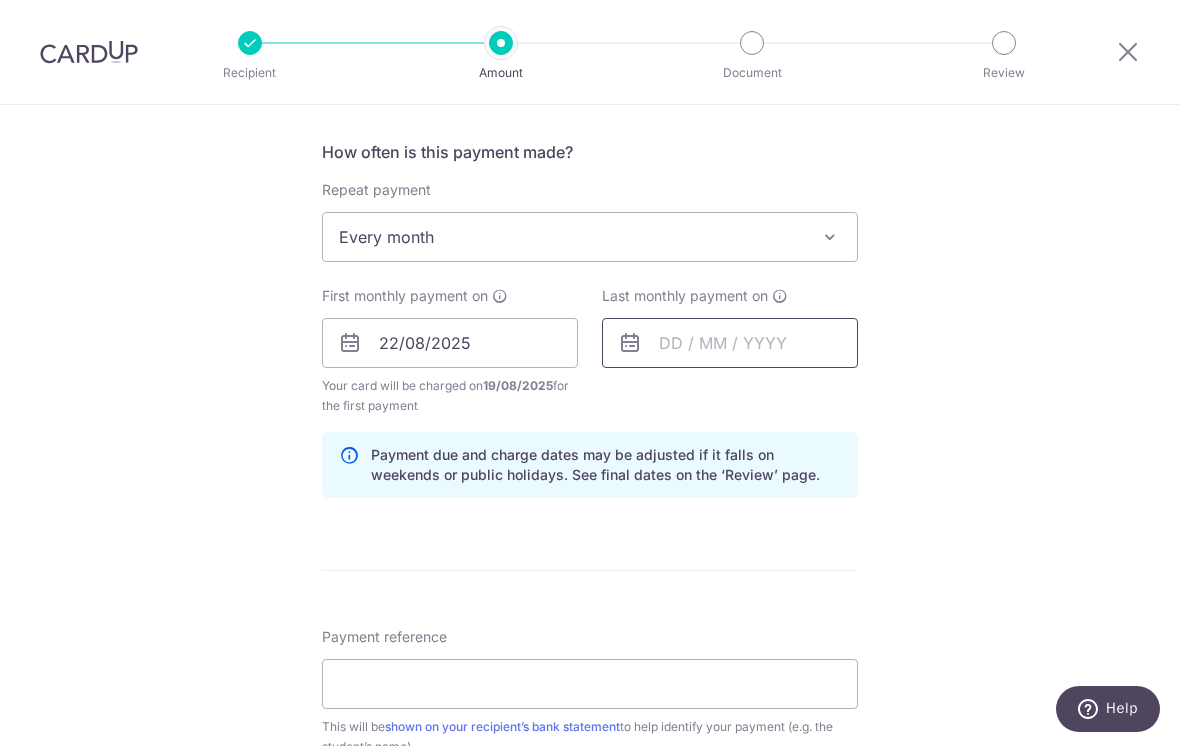 click at bounding box center (730, 343) 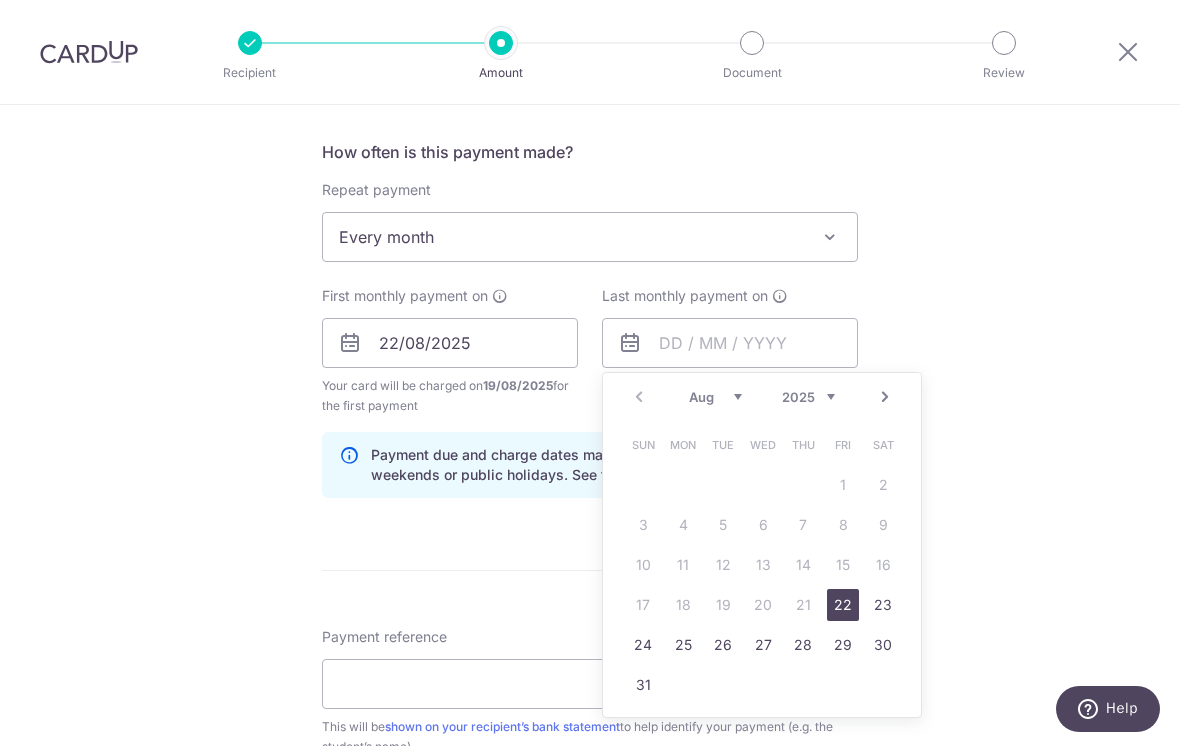click on "Tell us more about your payment
Enter payment amount
SGD
Select Card
Select option
Add credit card
Your Cards
**** 9637
**** 8727
Secure 256-bit SSL
Text
New card details
Card
Secure 256-bit SSL" at bounding box center [590, 321] 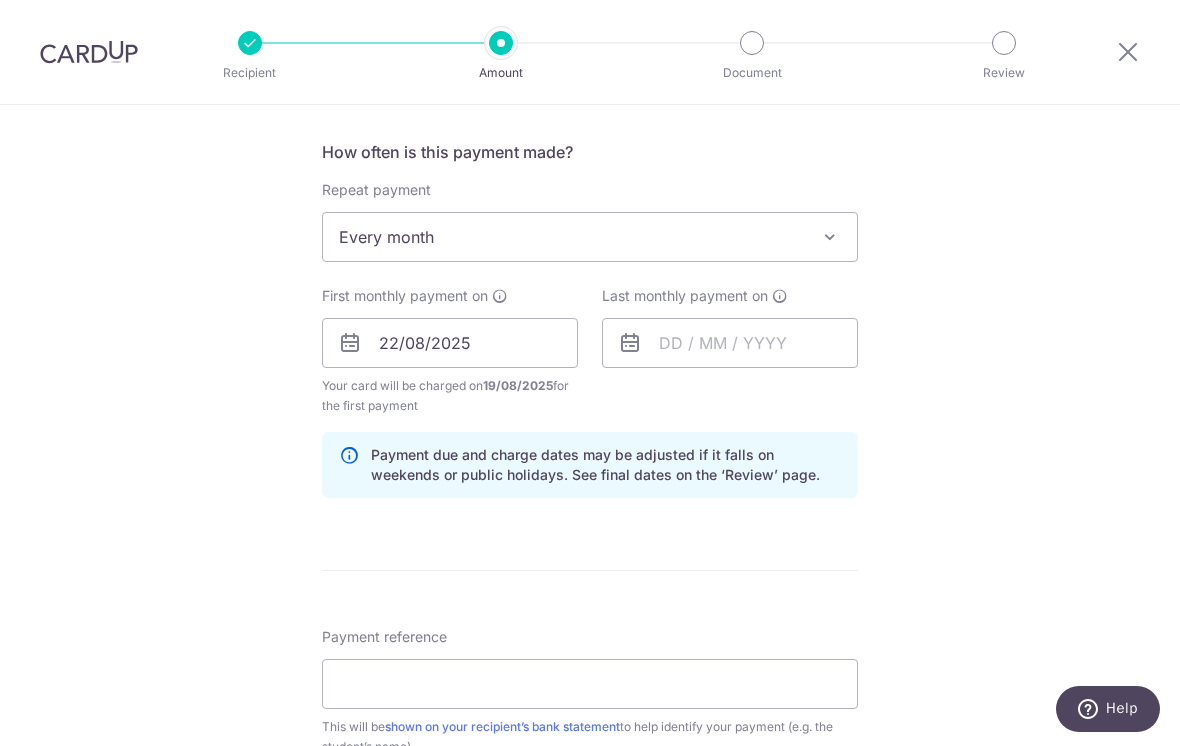 click at bounding box center [630, 343] 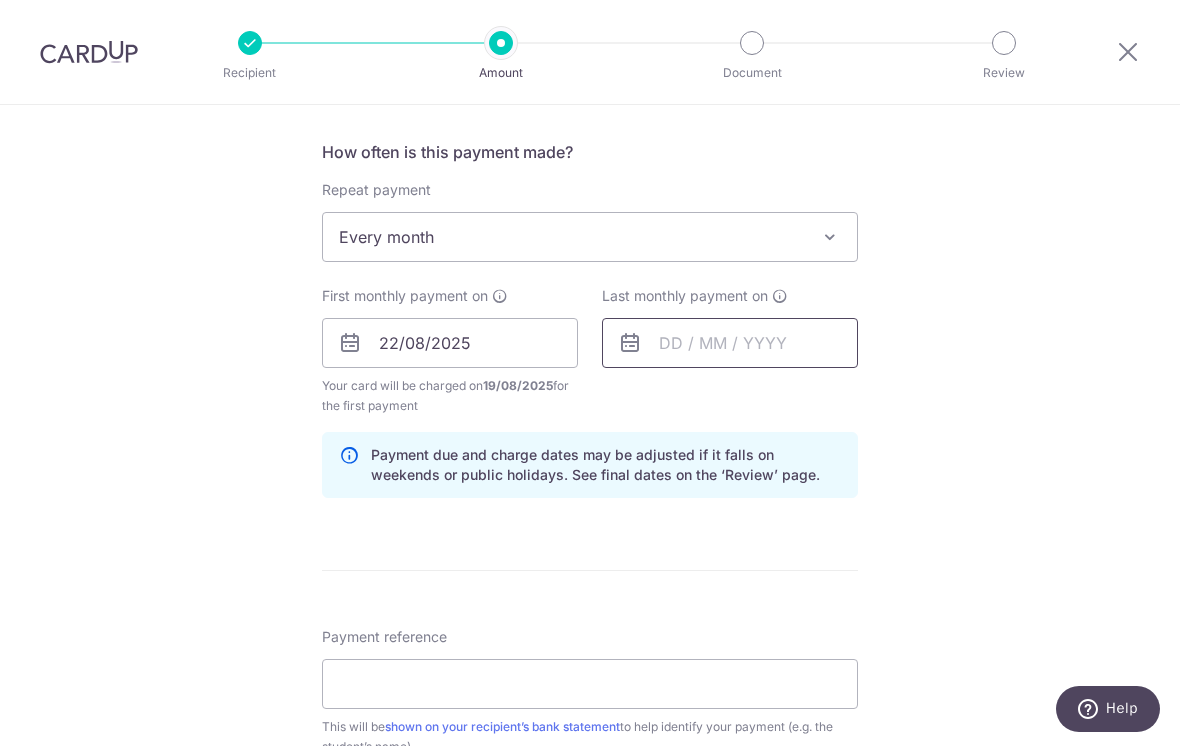 click at bounding box center [730, 343] 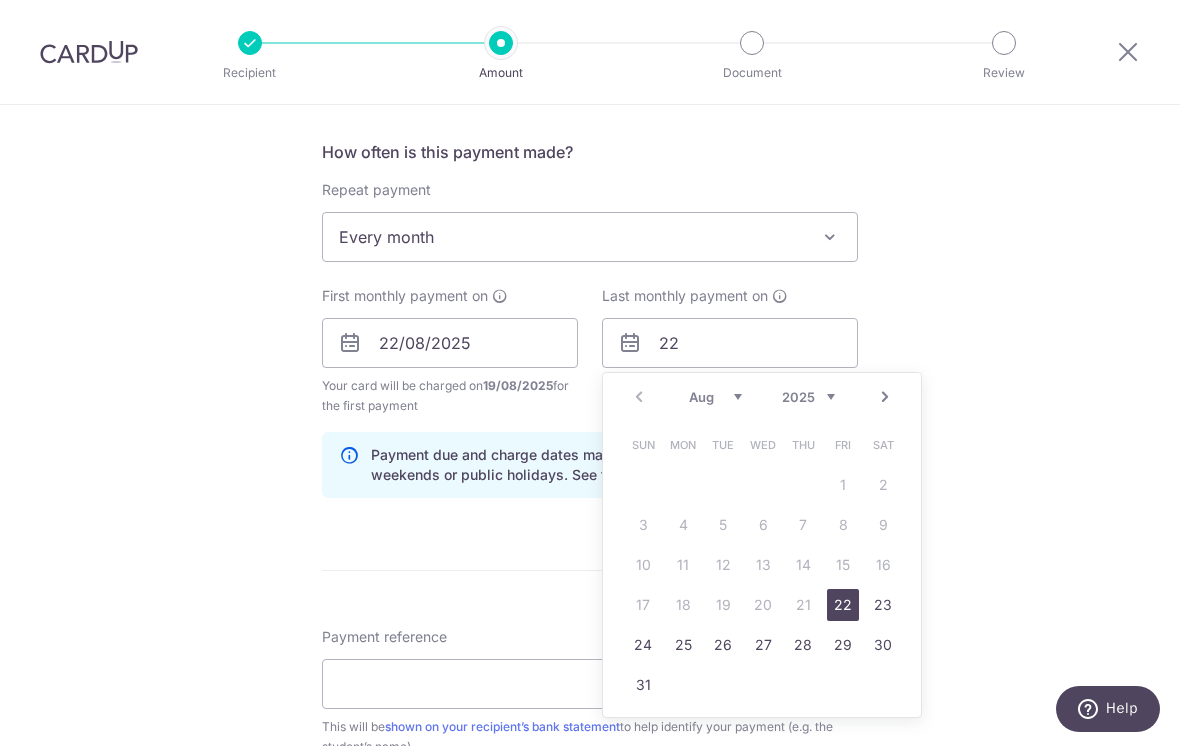 click on "Tell us more about your payment
Enter payment amount
SGD
Select Card
Select option
Add credit card
Your Cards
**** 9637
**** 8727
Secure 256-bit SSL
Text
New card details
Card
Secure 256-bit SSL" at bounding box center (590, 321) 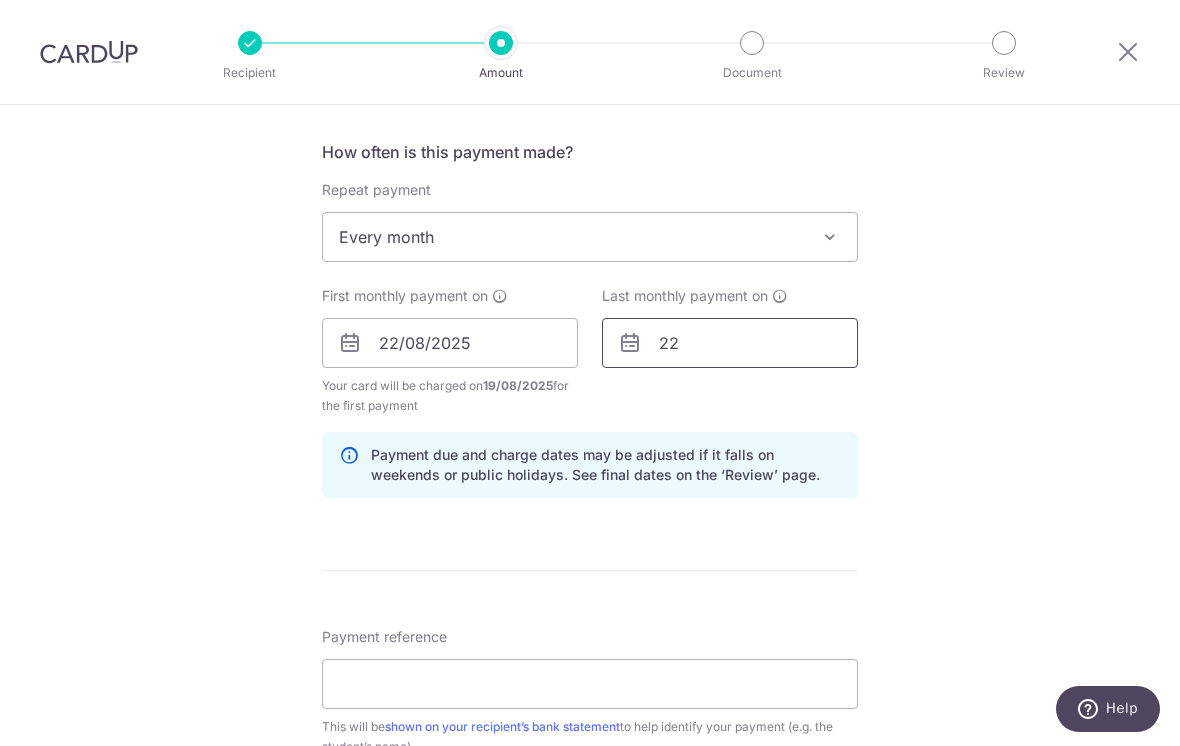 click on "22" at bounding box center [730, 343] 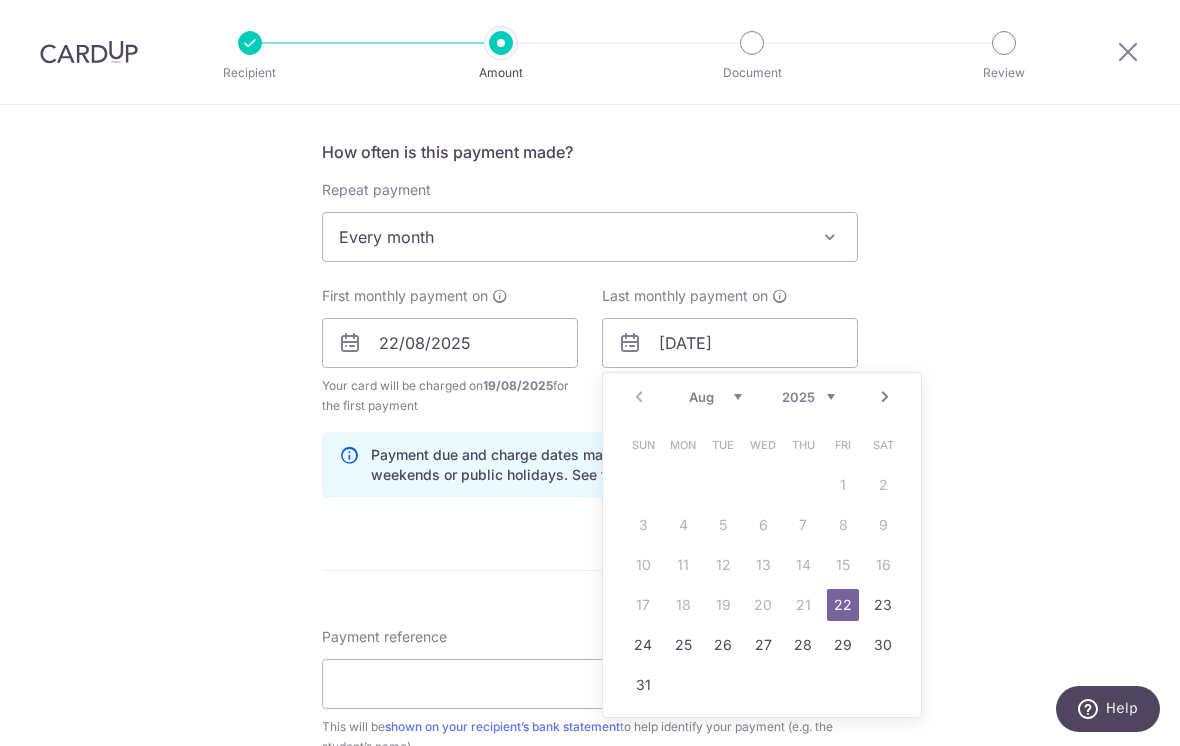 click on "Tell us more about your payment
Enter payment amount
SGD
Select Card
Select option
Add credit card
Your Cards
**** 9637
**** 8727
Secure 256-bit SSL
Text
New card details
Card
Secure 256-bit SSL" at bounding box center [590, 321] 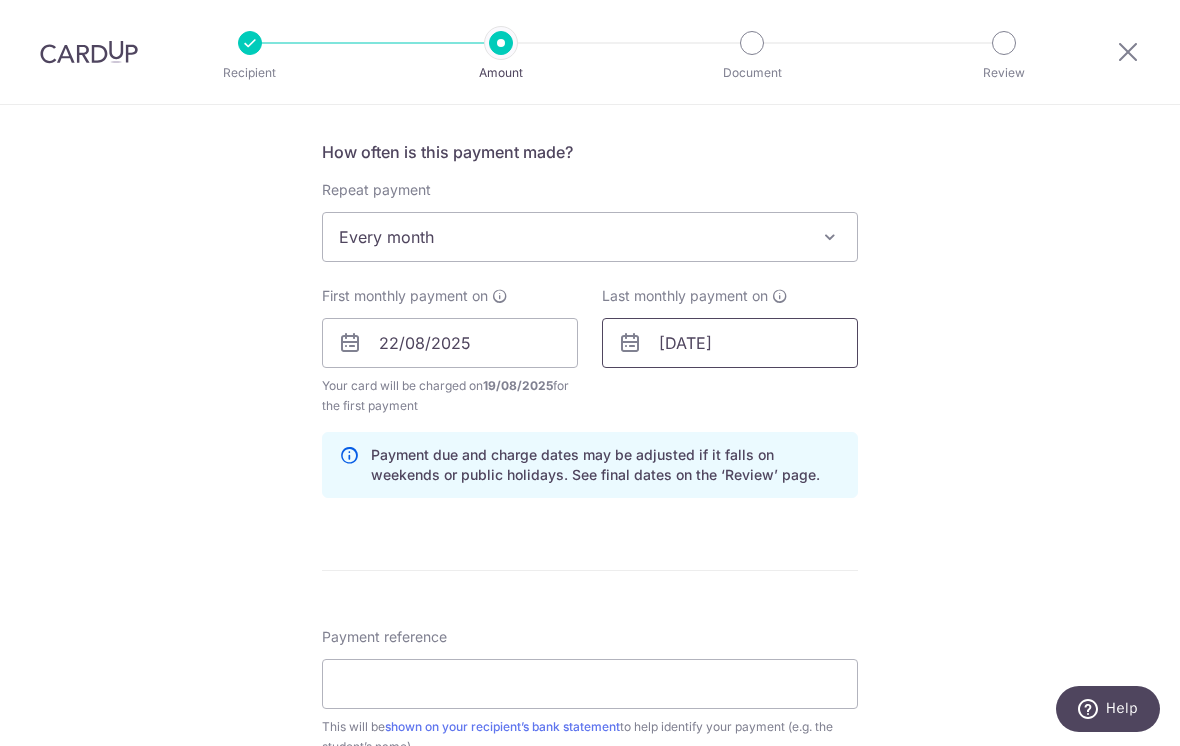 click on "22/12" at bounding box center [730, 343] 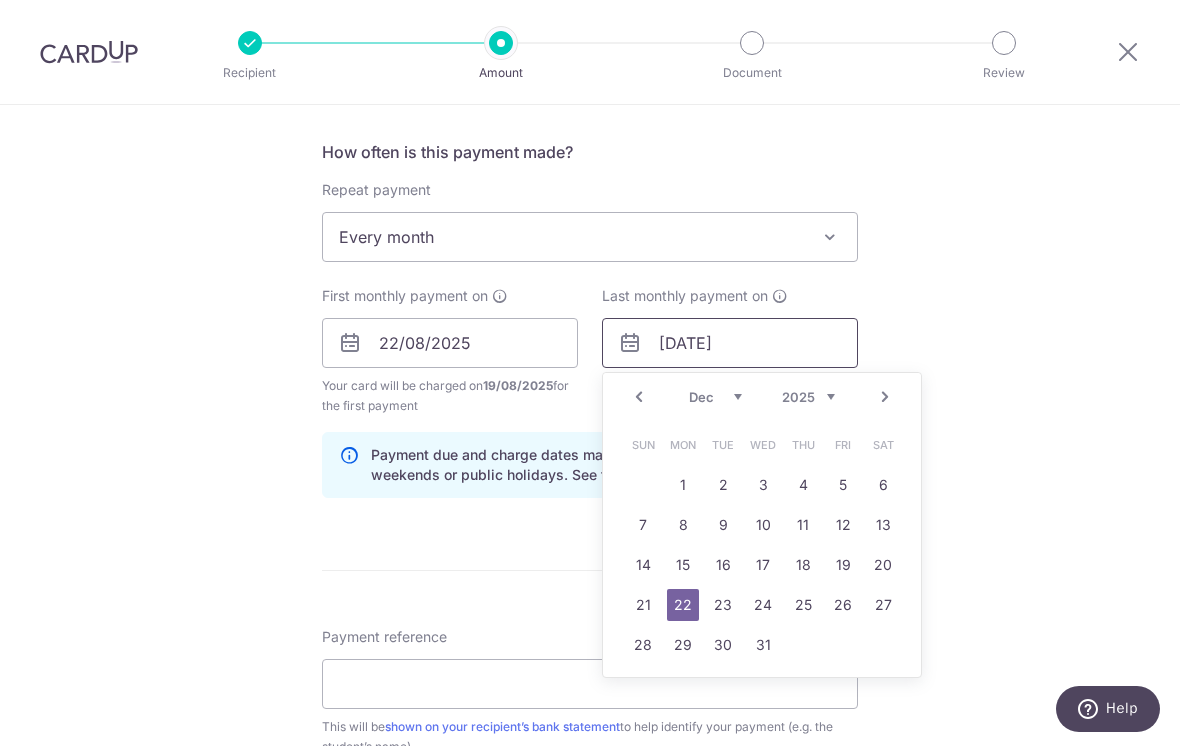 type on "22/12/2025" 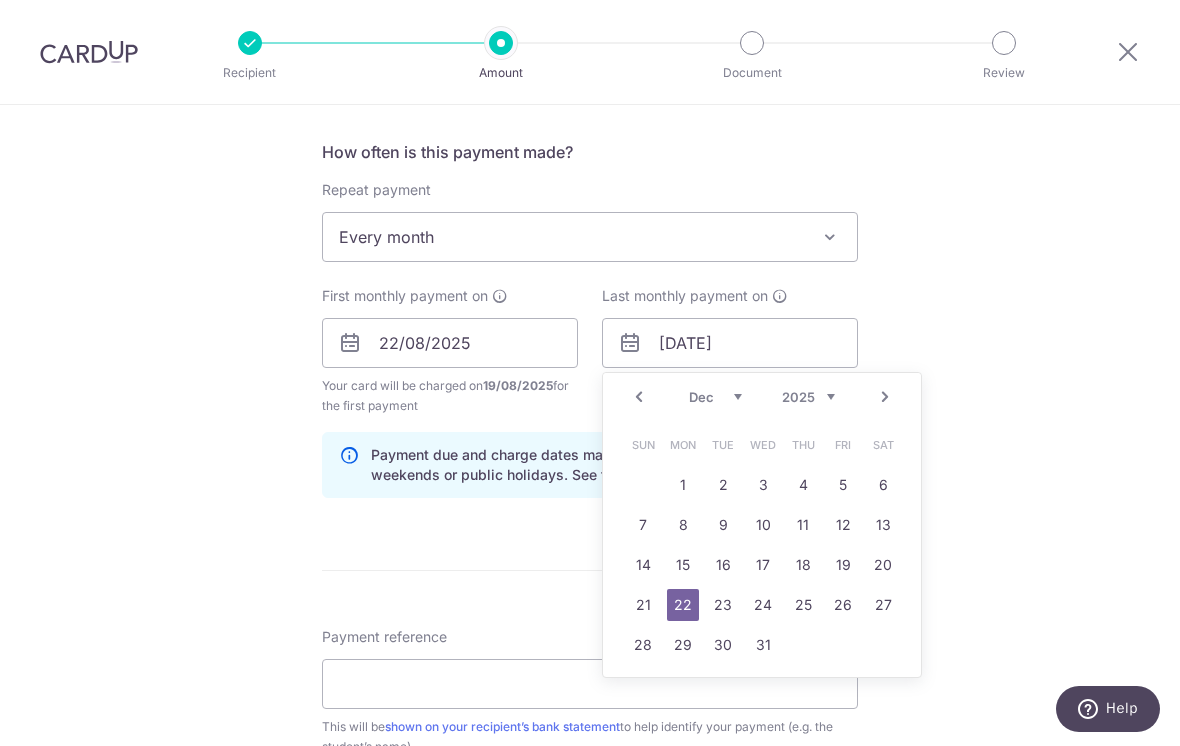 click on "Tell us more about your payment
Enter payment amount
SGD
Select Card
Select option
Add credit card
Your Cards
**** 9637
**** 8727
Secure 256-bit SSL
Text
New card details
Card
Secure 256-bit SSL" at bounding box center (590, 321) 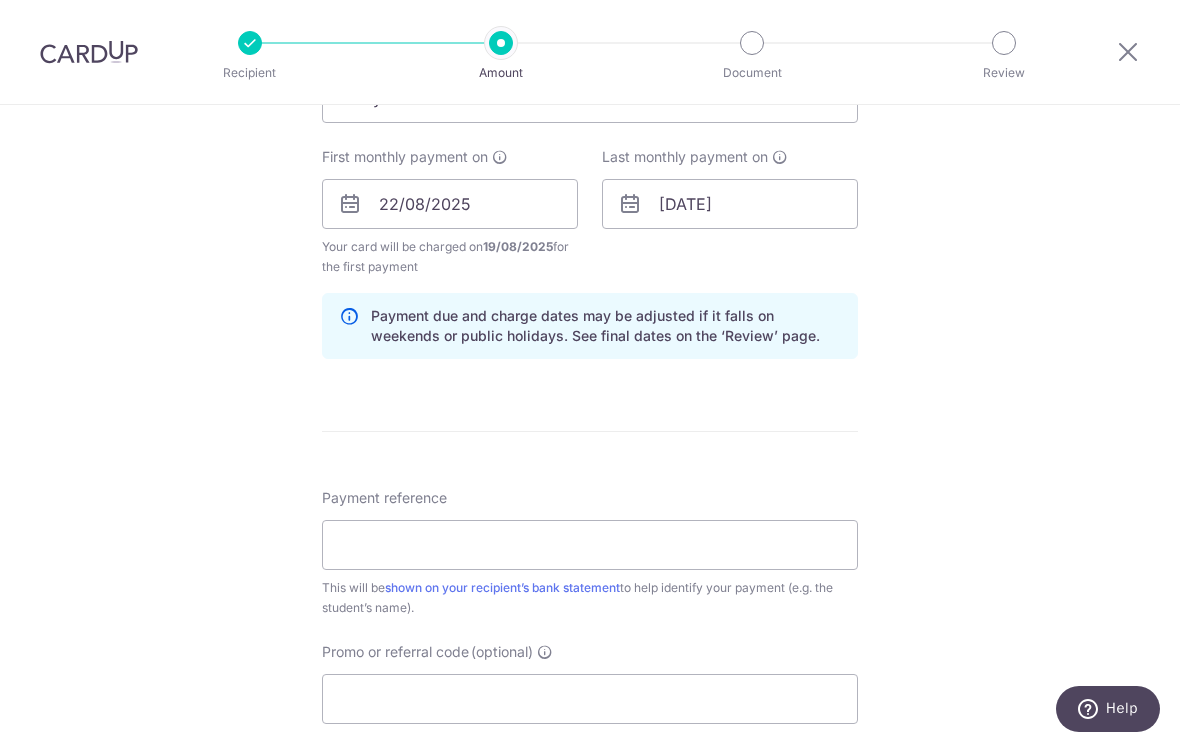 scroll, scrollTop: 907, scrollLeft: 0, axis: vertical 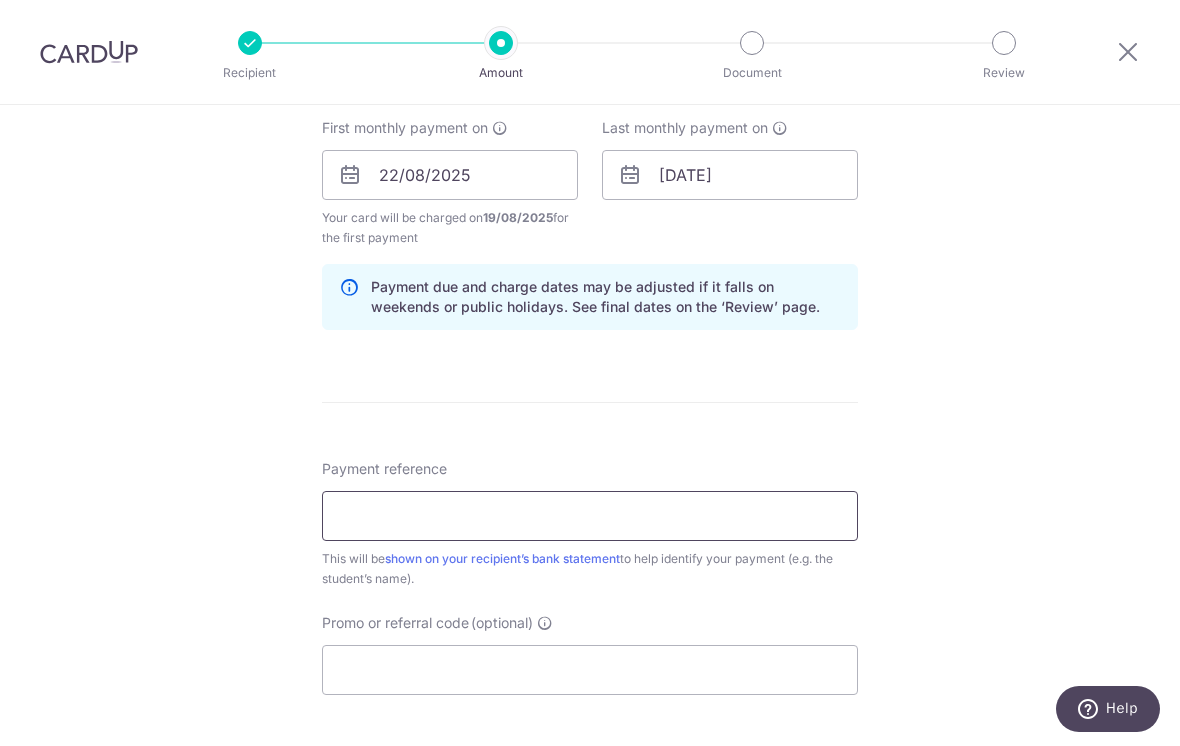 click on "Payment reference" at bounding box center (590, 516) 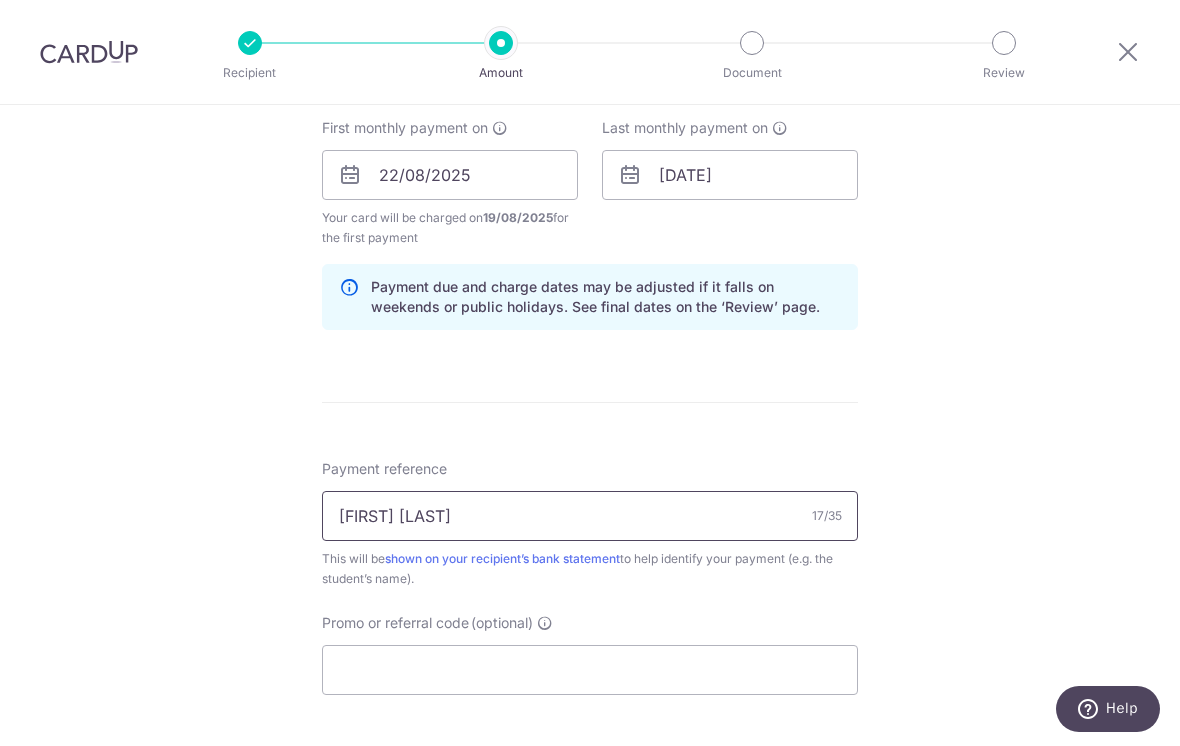 type on "[FIRST] [LAST] [LAST]" 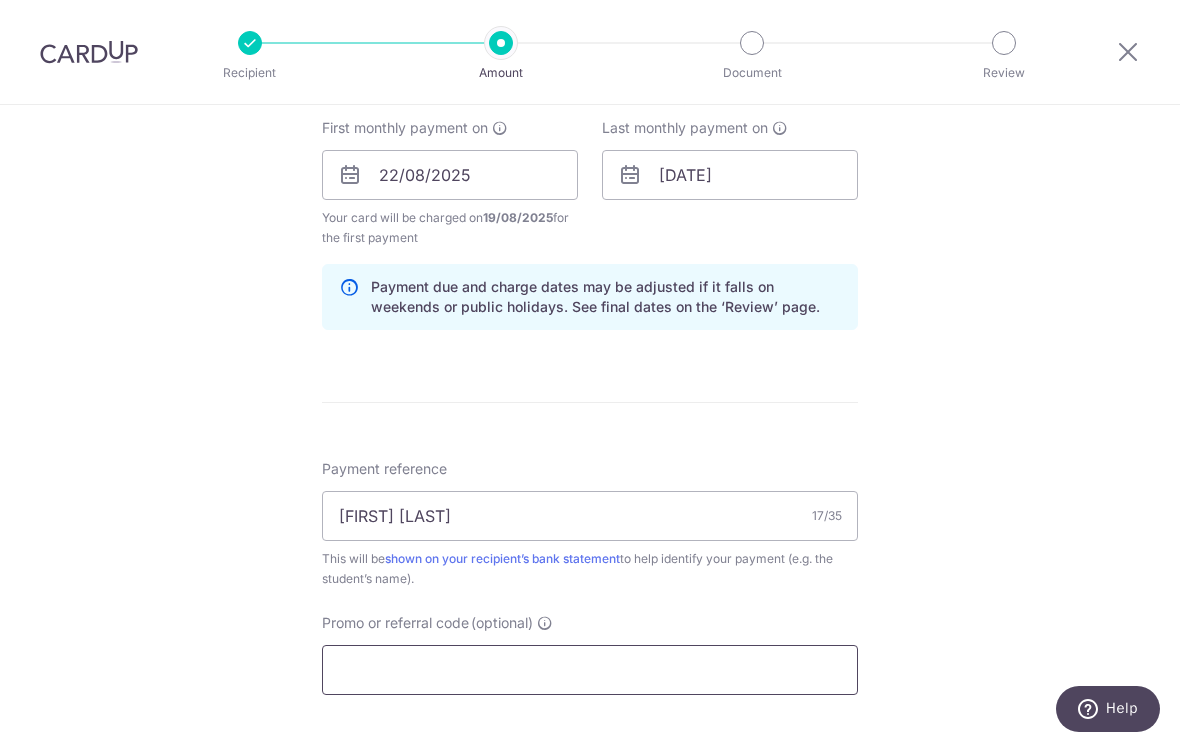 click on "Promo or referral code
(optional)" at bounding box center [590, 670] 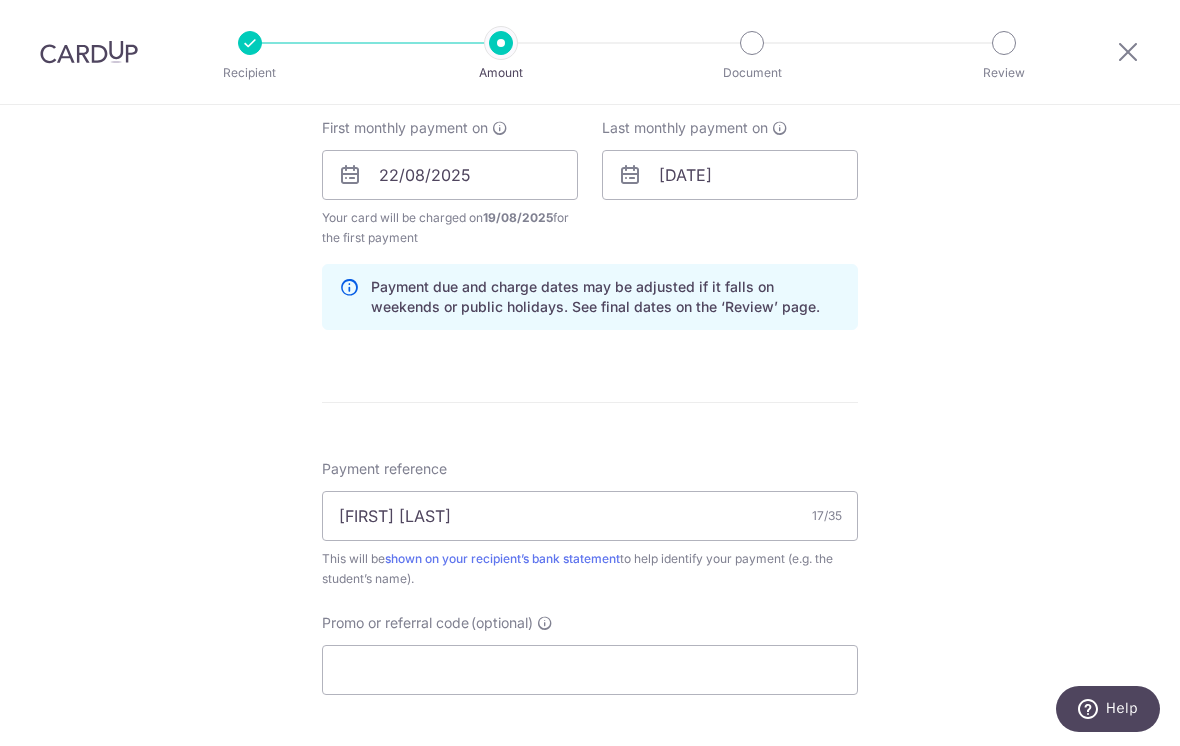 click on "Tell us more about your payment
Enter payment amount
SGD
Select Card
Select option
Add credit card
Your Cards
**** 9637
**** 8727
Secure 256-bit SSL
Text
New card details
Card
Secure 256-bit SSL" at bounding box center [590, 153] 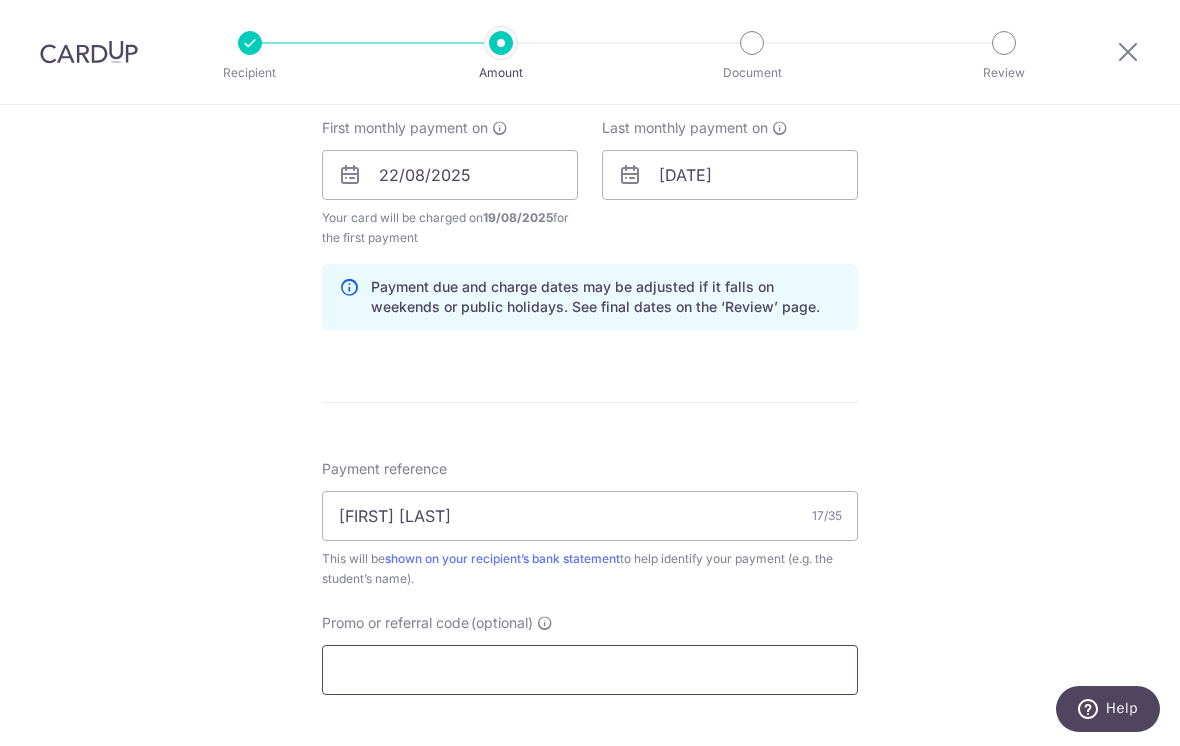 click on "Promo or referral code
(optional)" at bounding box center [590, 670] 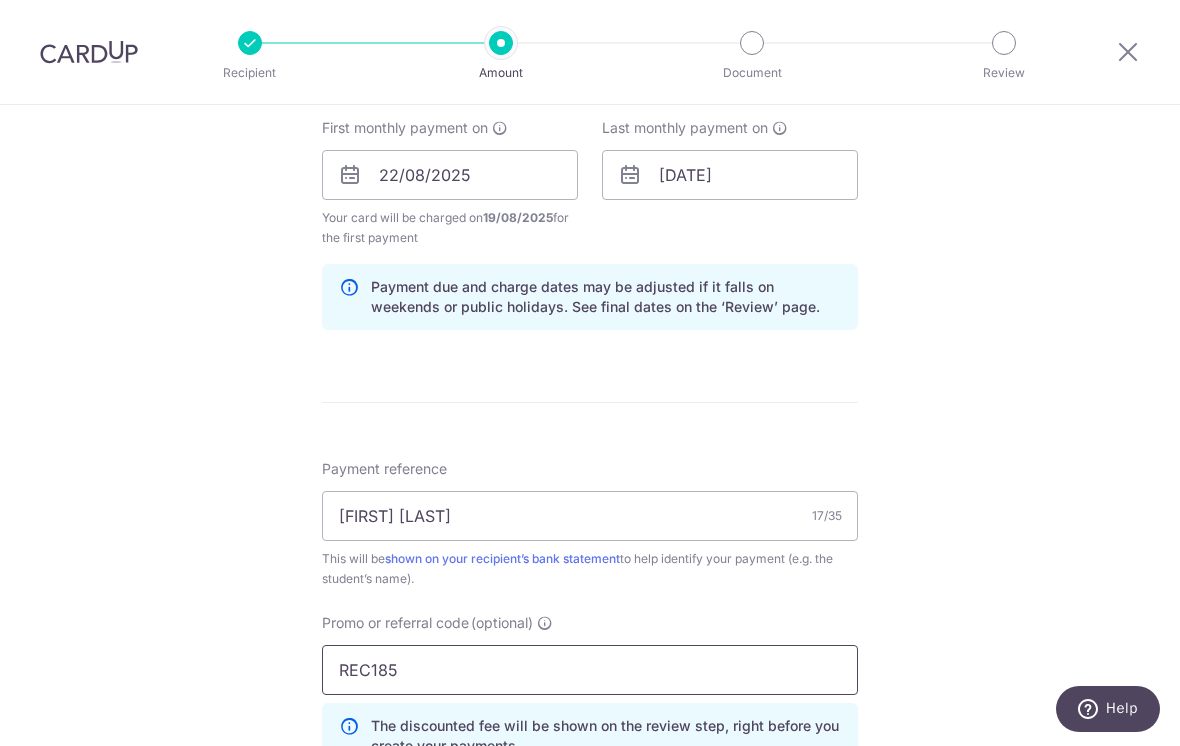 type on "REC185" 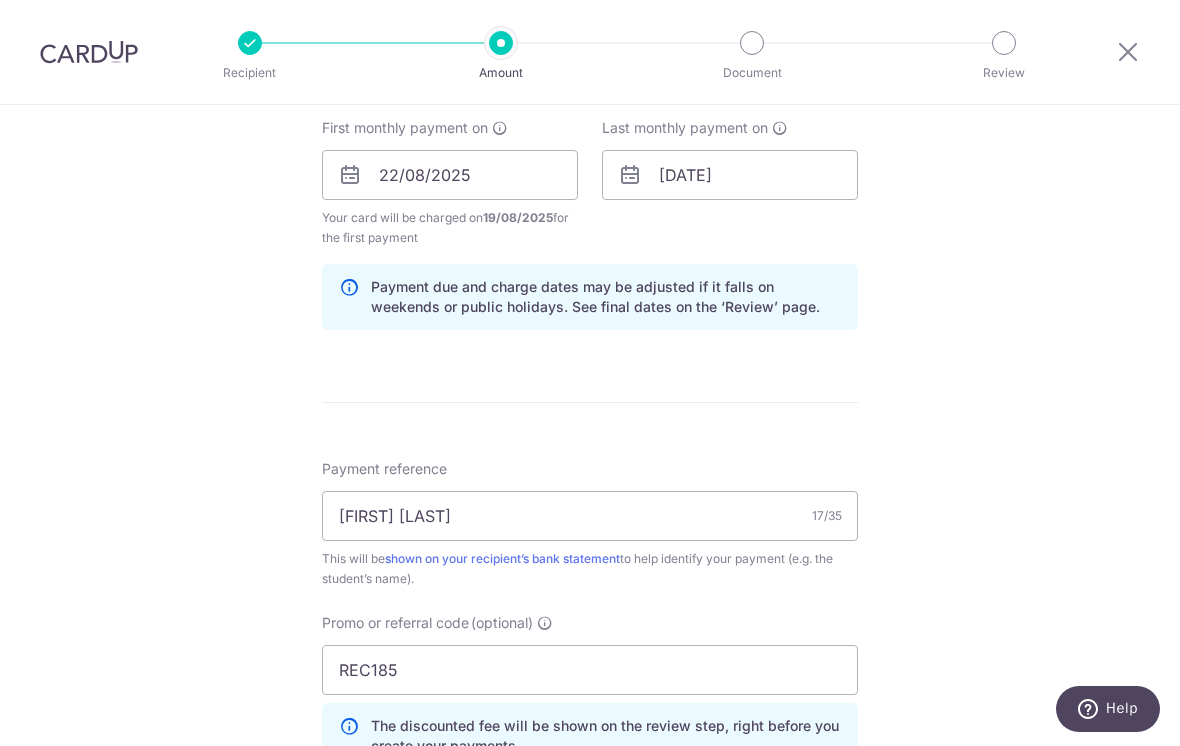 click on "Tell us more about your payment
Enter payment amount
SGD
Select Card
Select option
Add credit card
Your Cards
**** 9637
**** 8727
Secure 256-bit SSL
Text
New card details
Card
Secure 256-bit SSL" at bounding box center [590, 198] 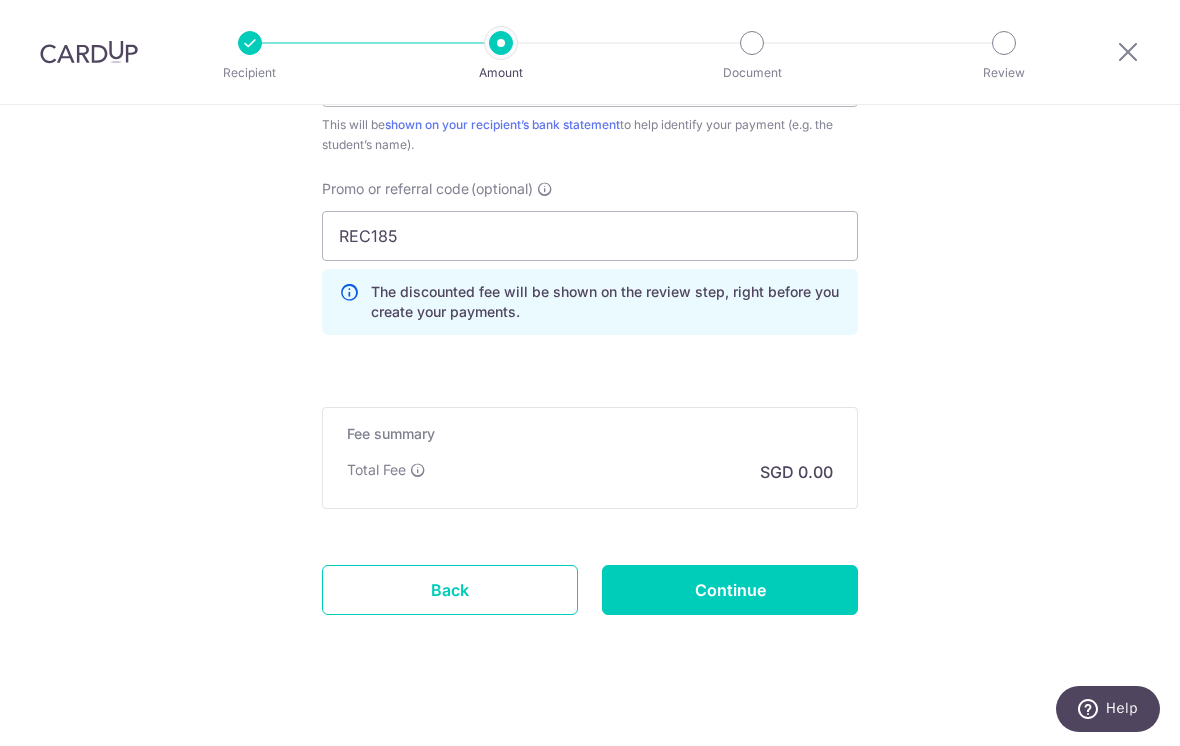 scroll, scrollTop: 1337, scrollLeft: 0, axis: vertical 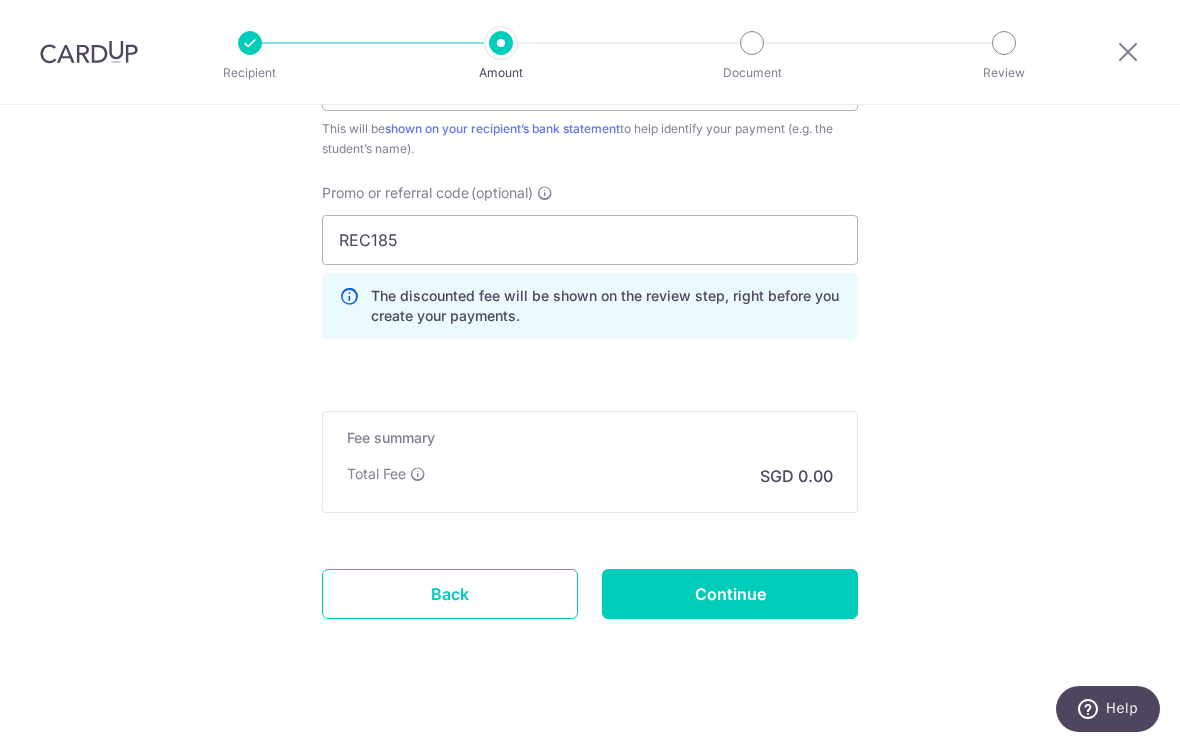click on "Continue" at bounding box center (730, 594) 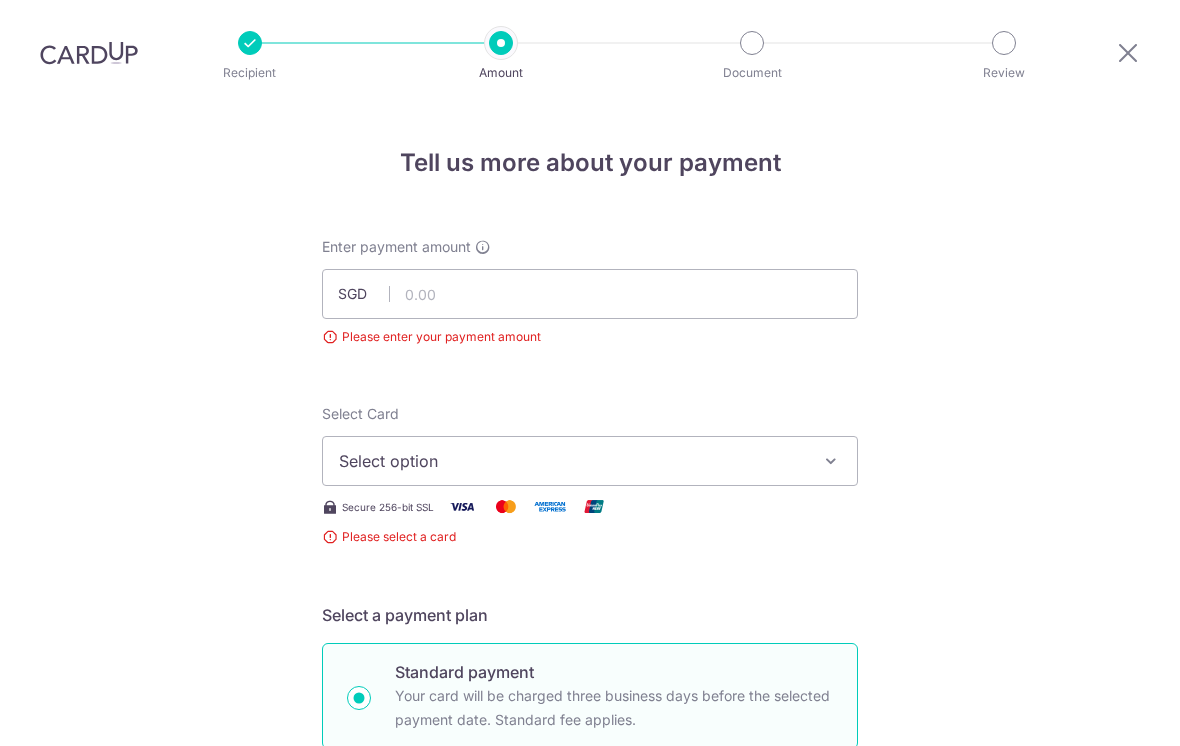 scroll, scrollTop: 31, scrollLeft: 0, axis: vertical 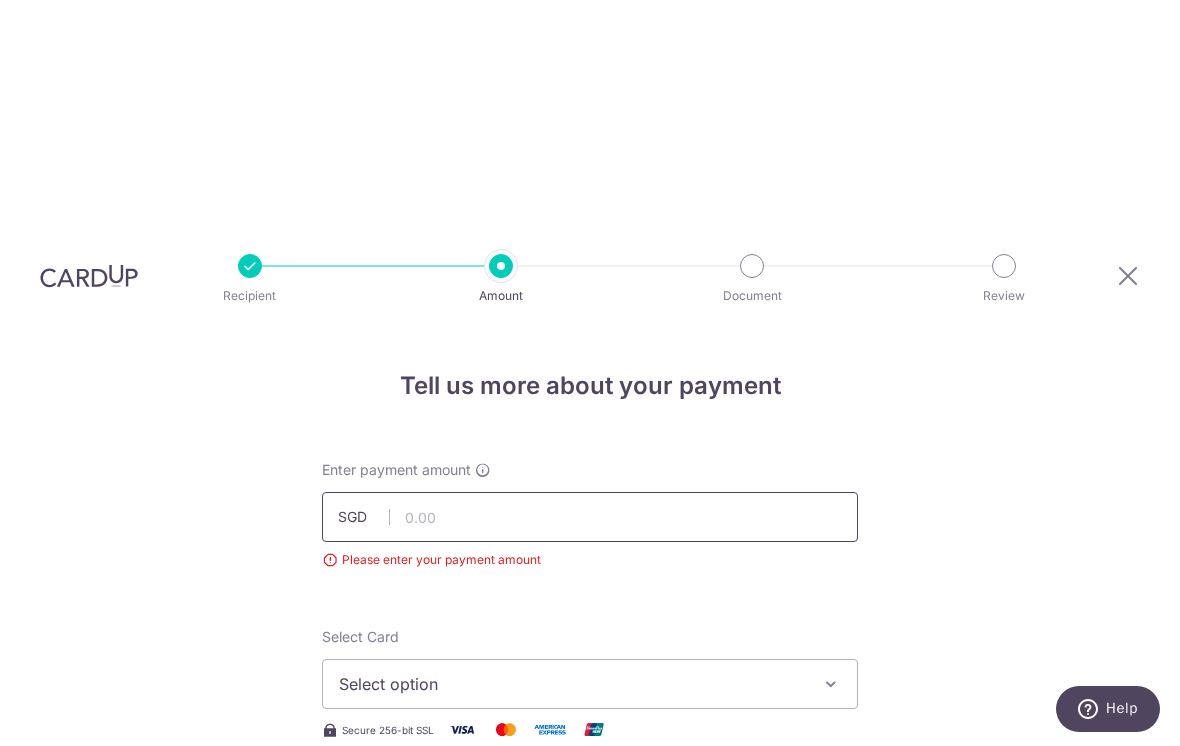 click at bounding box center (590, 517) 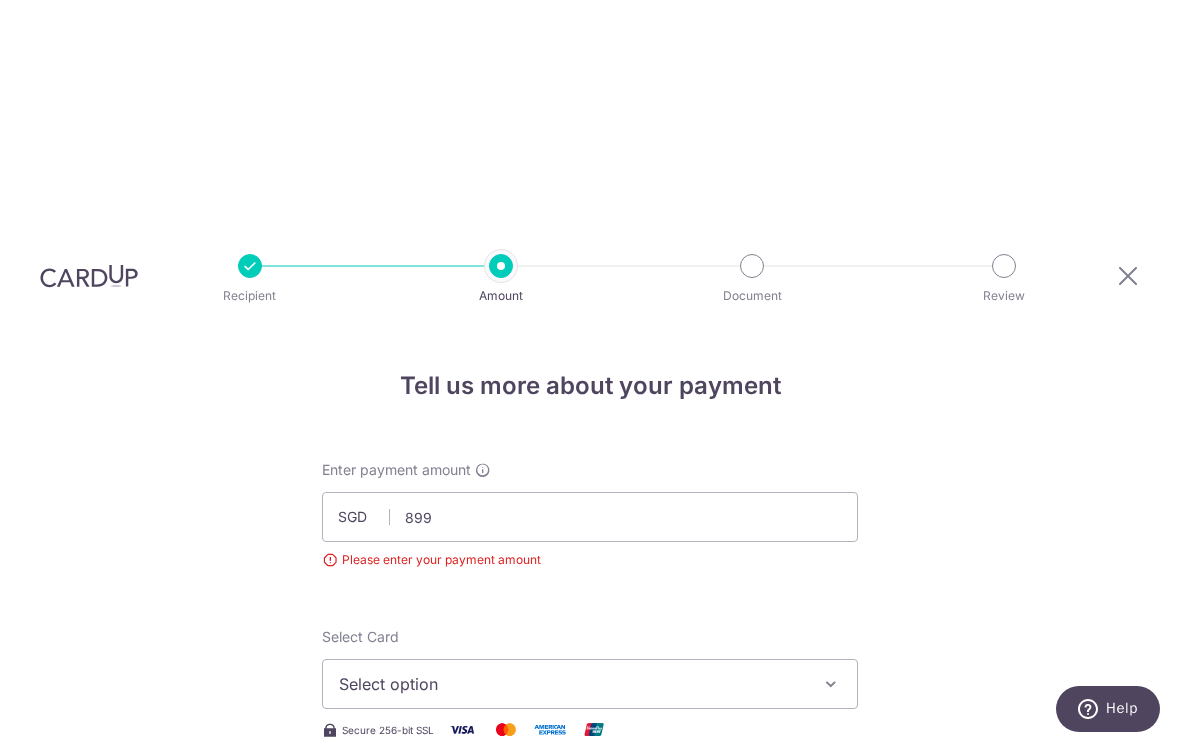 click on "Tell us more about your payment
Enter payment amount
SGD
899
Please enter your payment amount
Select Card
Select option
Add credit card
Your Cards
**** 9637
**** 8727
Secure 256-bit SSL
Please select a card
Text
New card details
Card" at bounding box center [590, 1301] 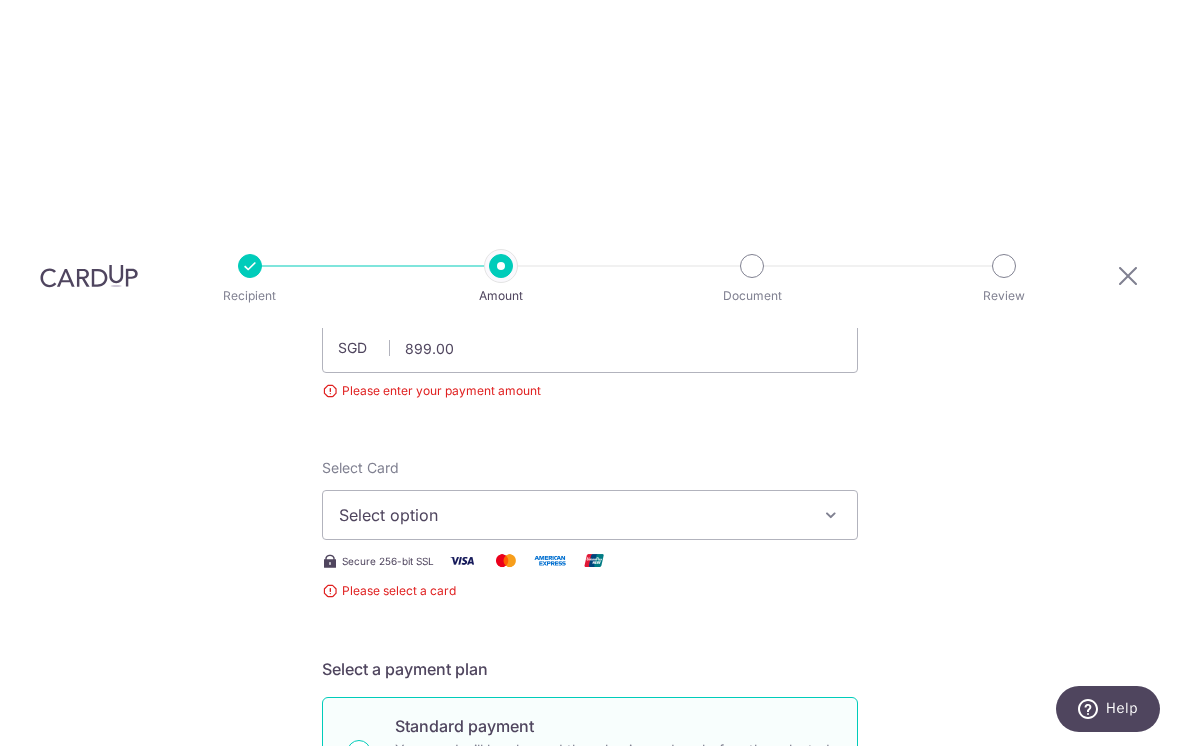 scroll, scrollTop: 173, scrollLeft: 0, axis: vertical 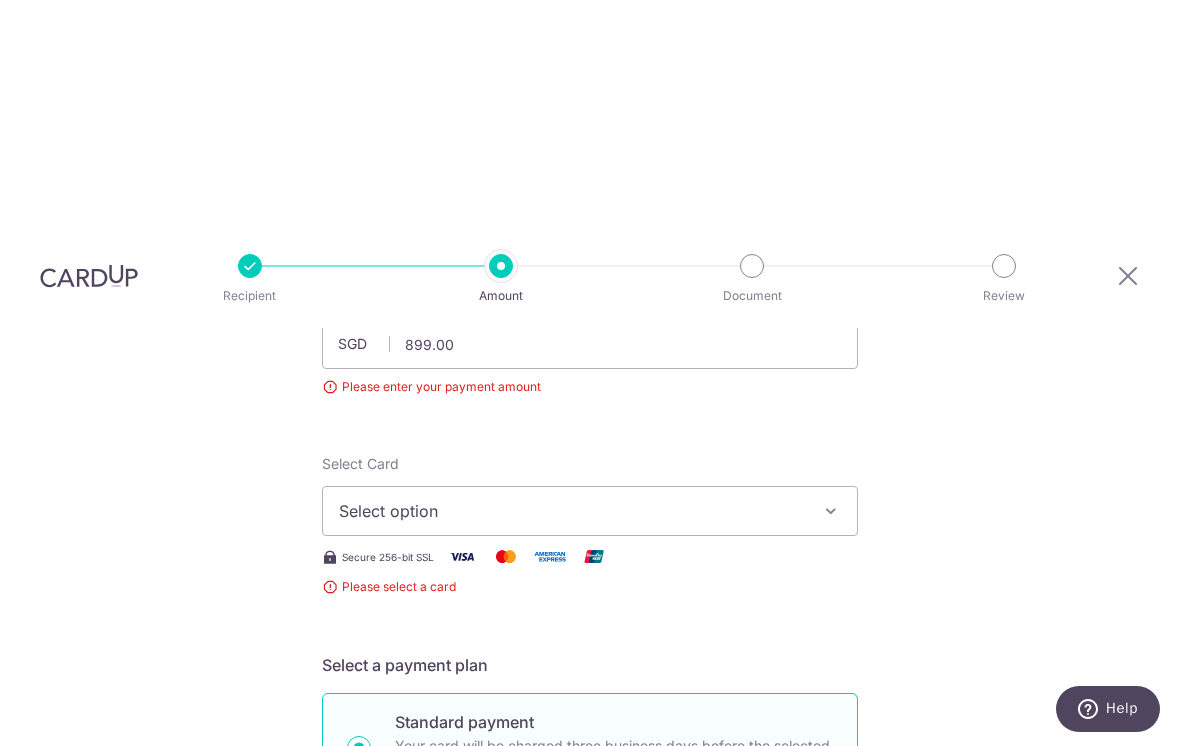 click on "Select option" at bounding box center (572, 511) 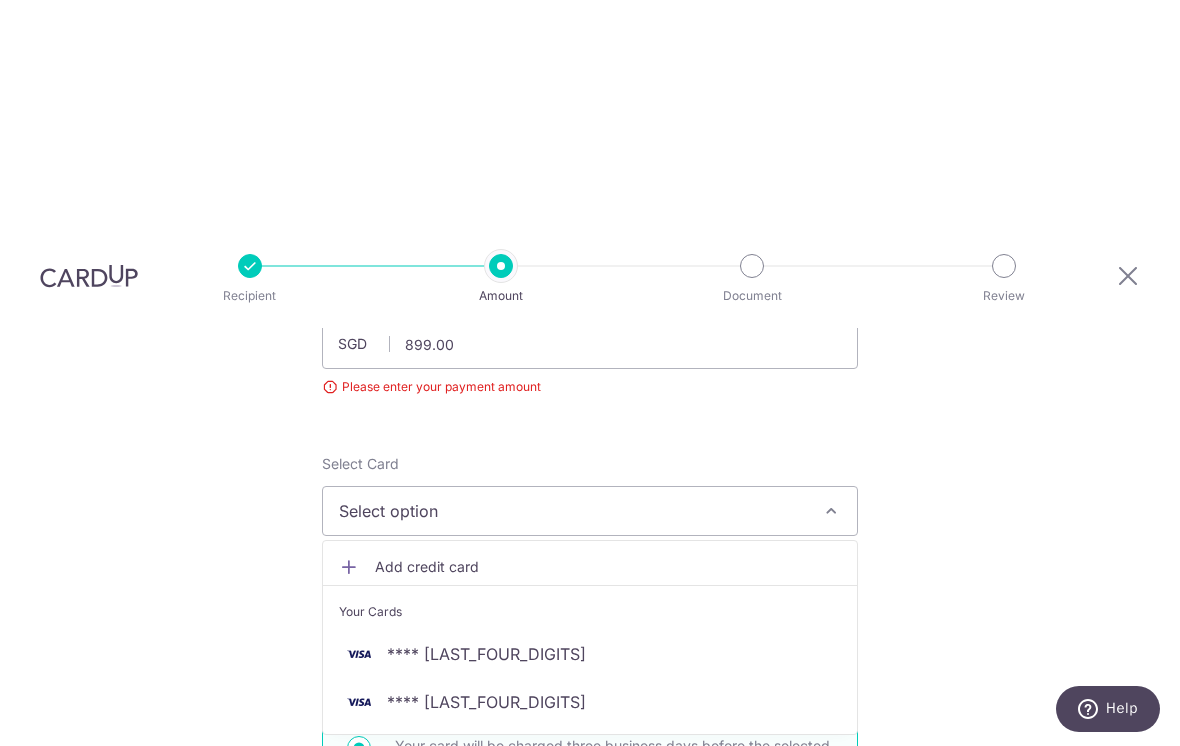 click on "Add credit card" at bounding box center [608, 567] 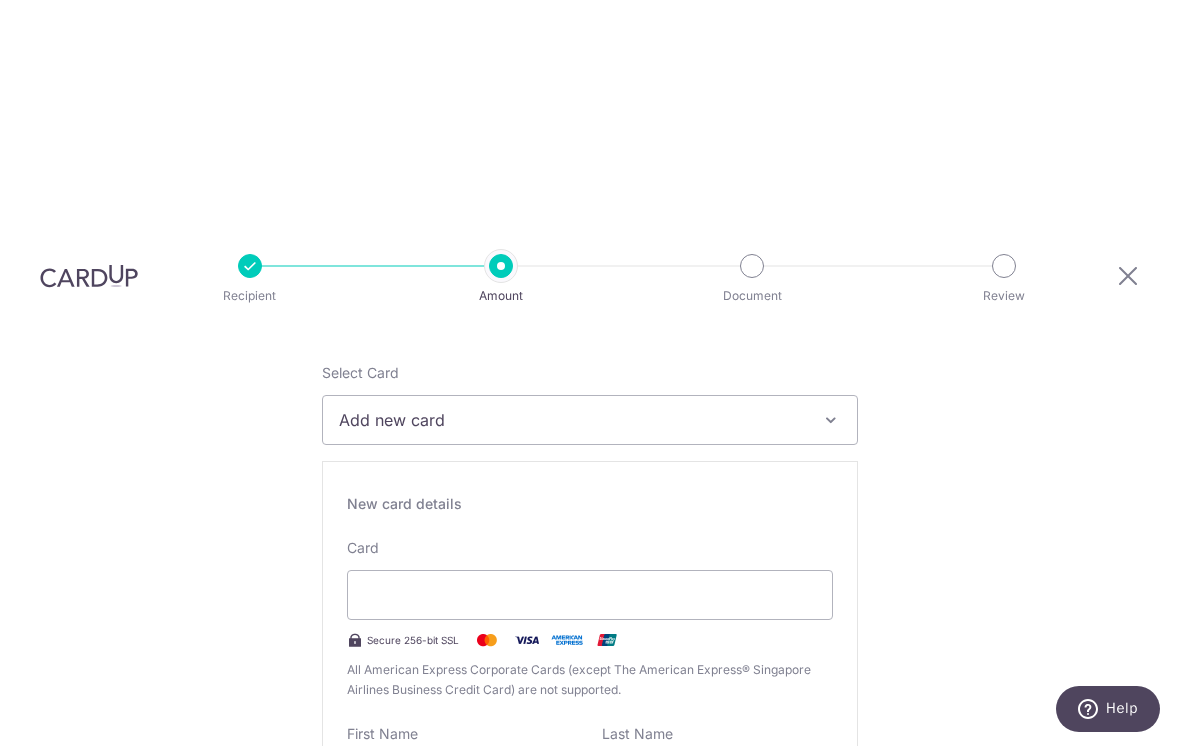 scroll, scrollTop: 287, scrollLeft: 0, axis: vertical 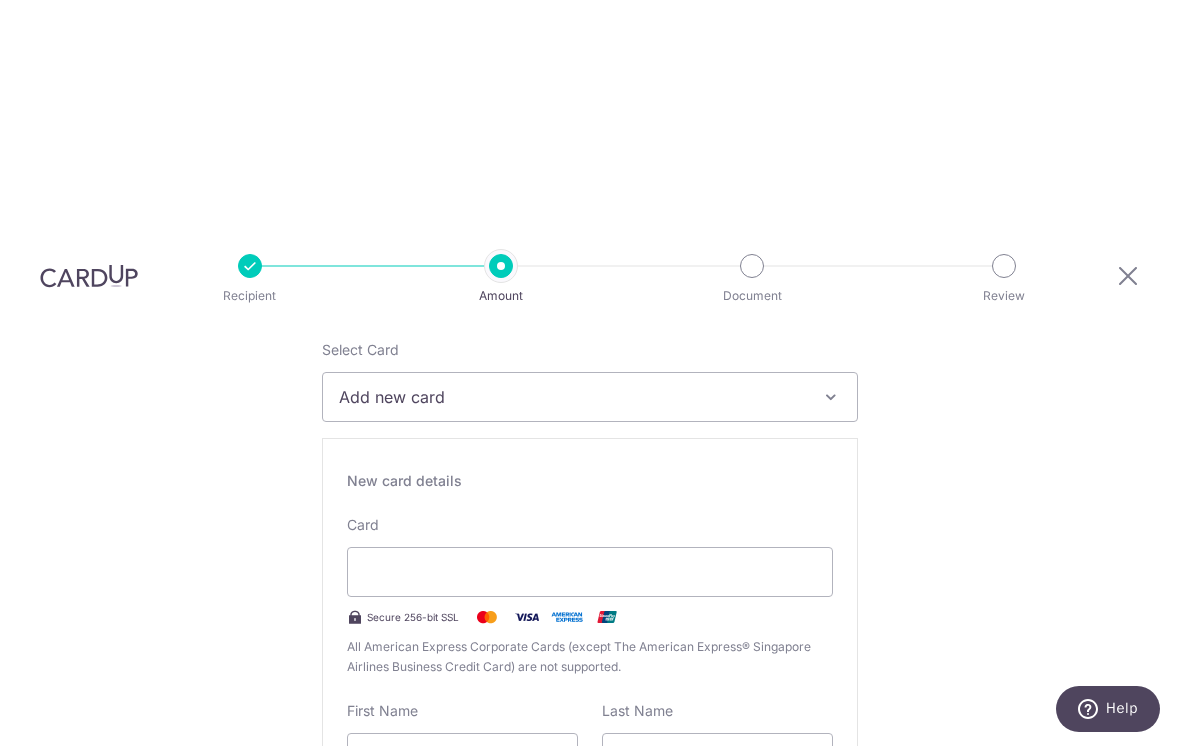 click on "Tell us more about your payment
Enter payment amount
SGD
899.00
899.00
Please enter your payment amount
Select Card
Add new card
Add credit card
Your Cards
**** 9637
**** 8727
Secure 256-bit SSL
Text
New card details
Card" at bounding box center (590, 1279) 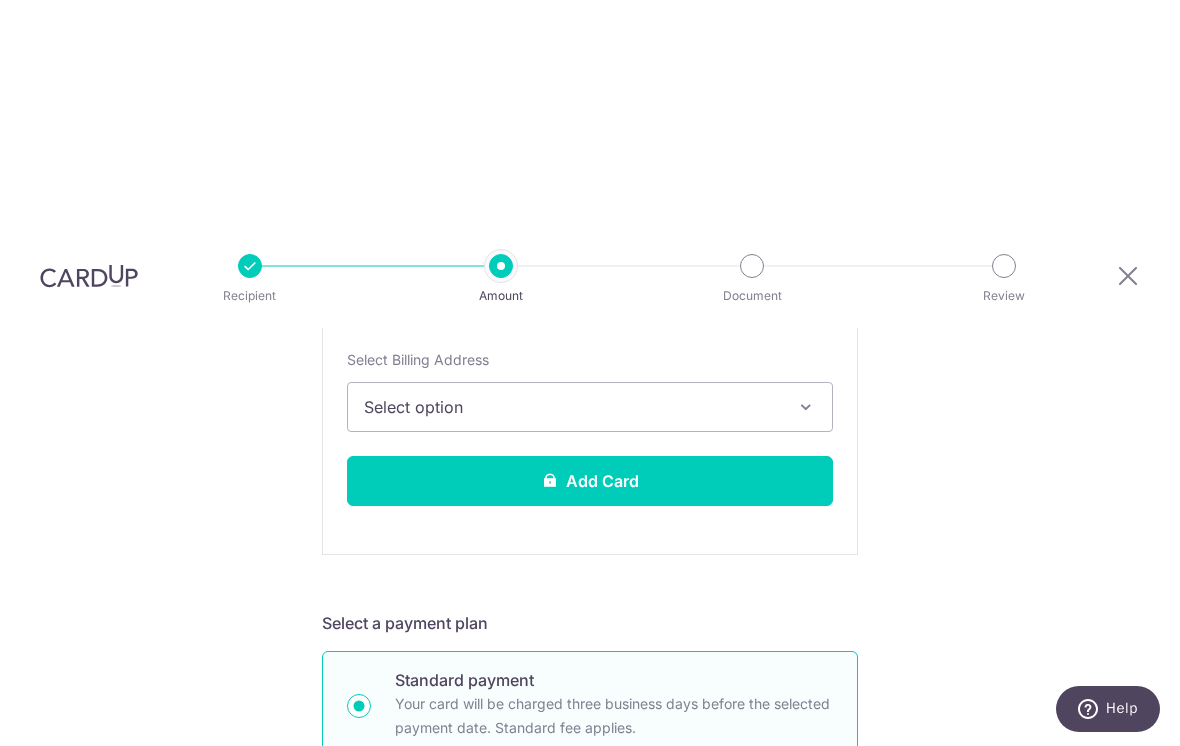 scroll, scrollTop: 747, scrollLeft: 0, axis: vertical 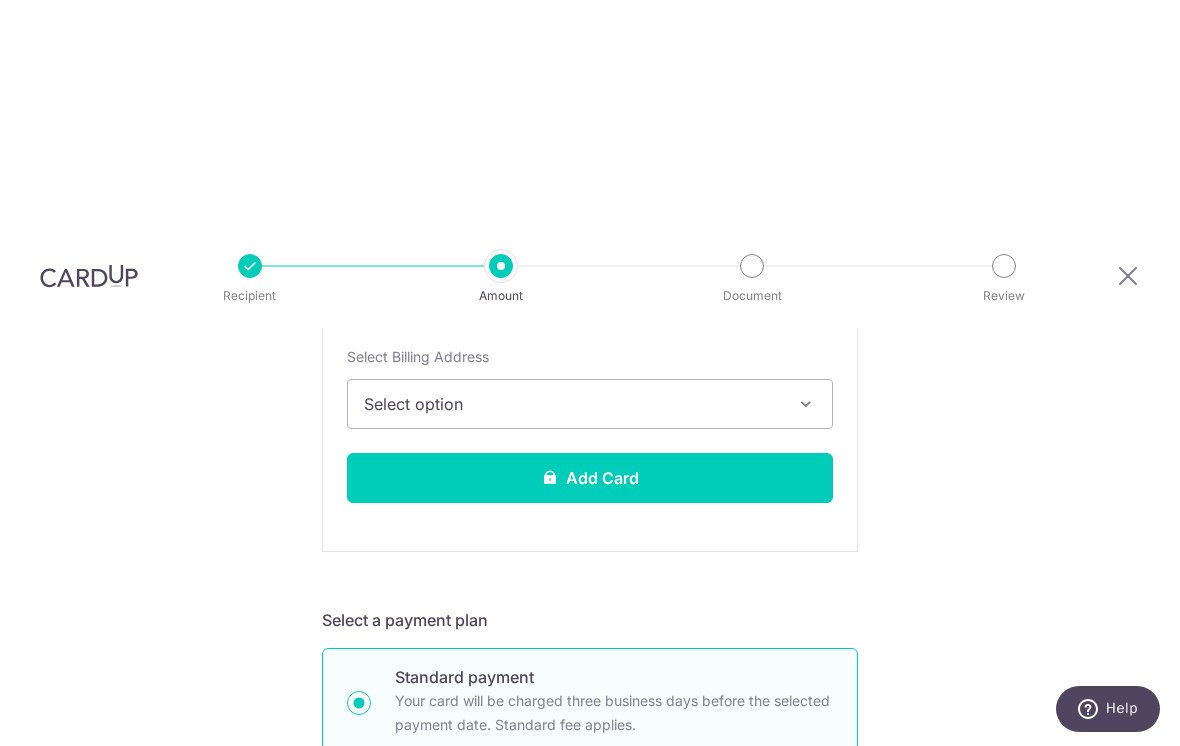 click at bounding box center (806, 404) 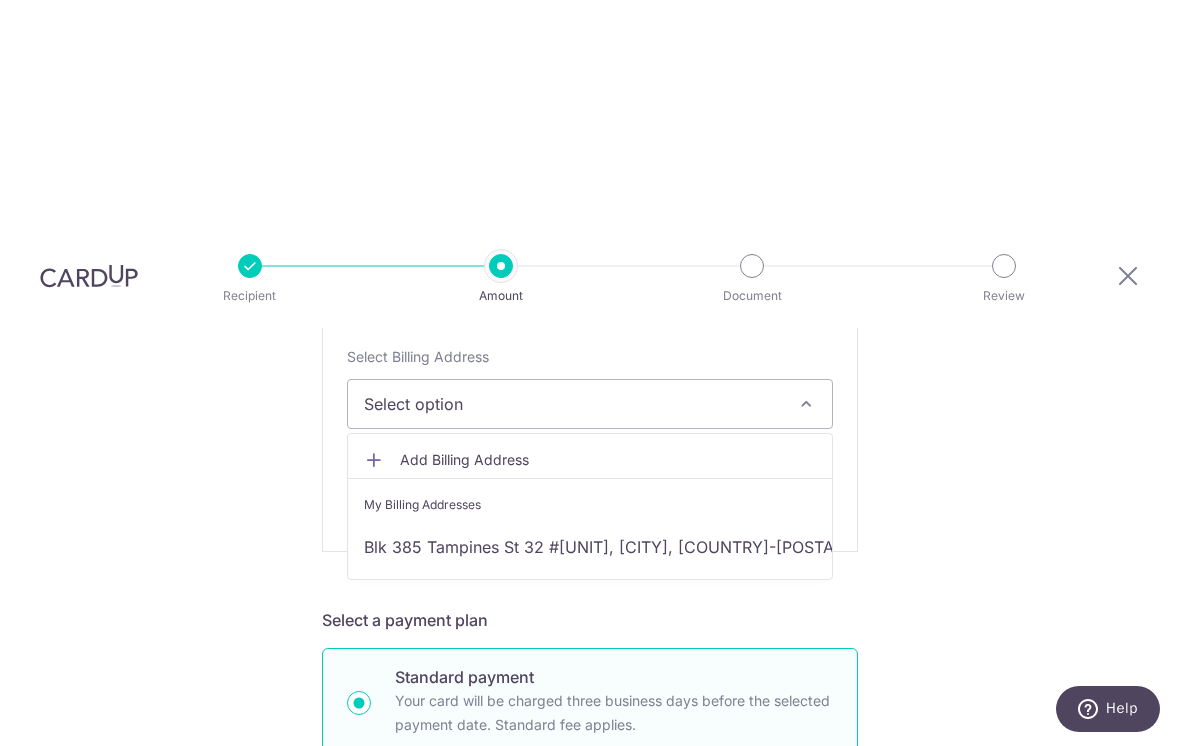 click on "Add Billing Address" at bounding box center [608, 460] 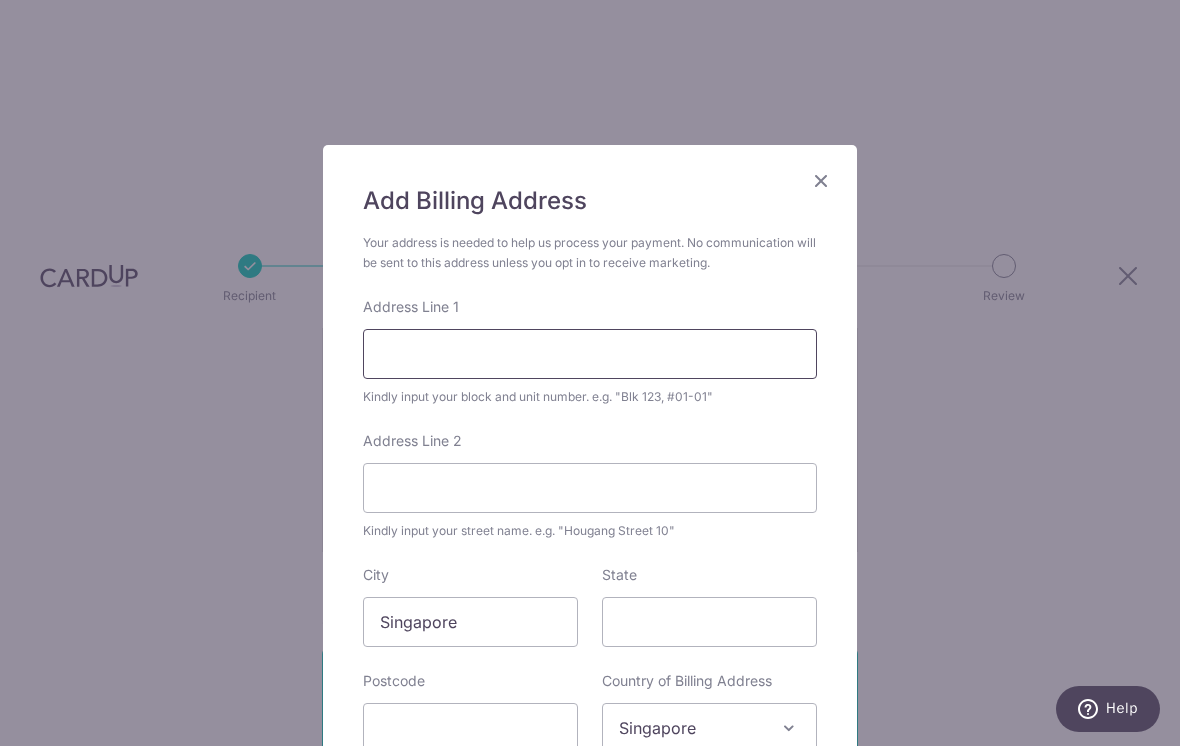 click on "Address Line 1" at bounding box center [590, 354] 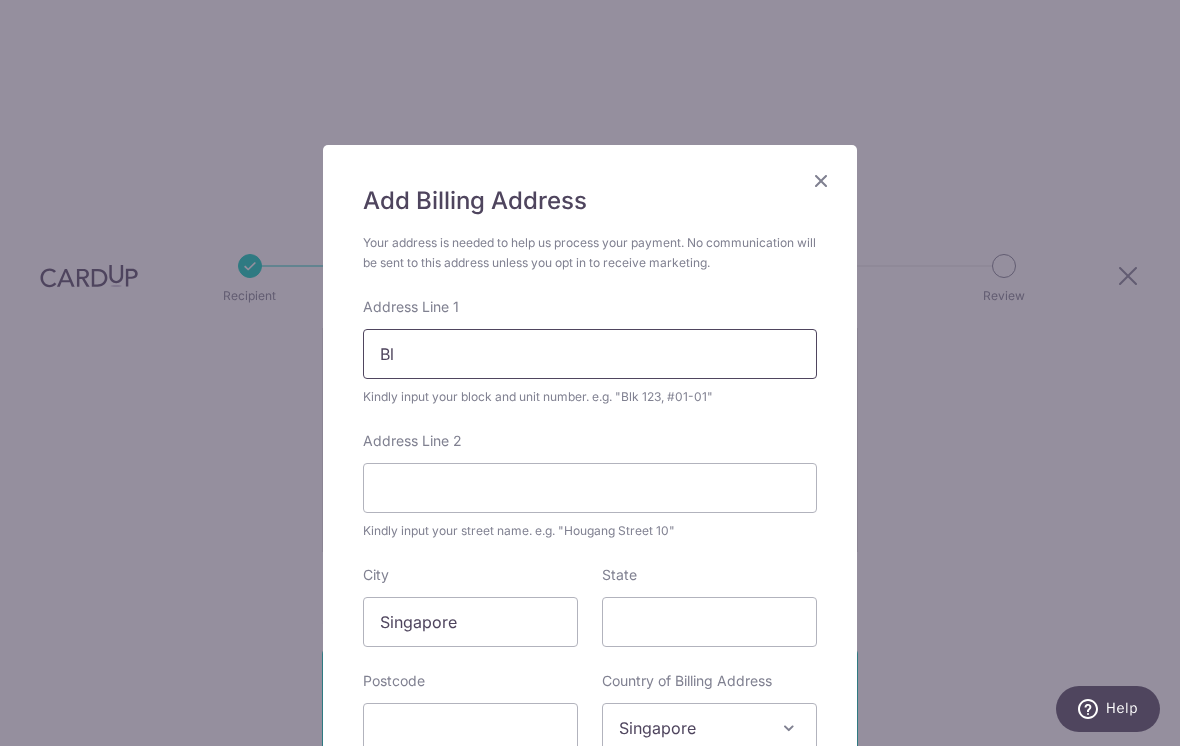 type on "B" 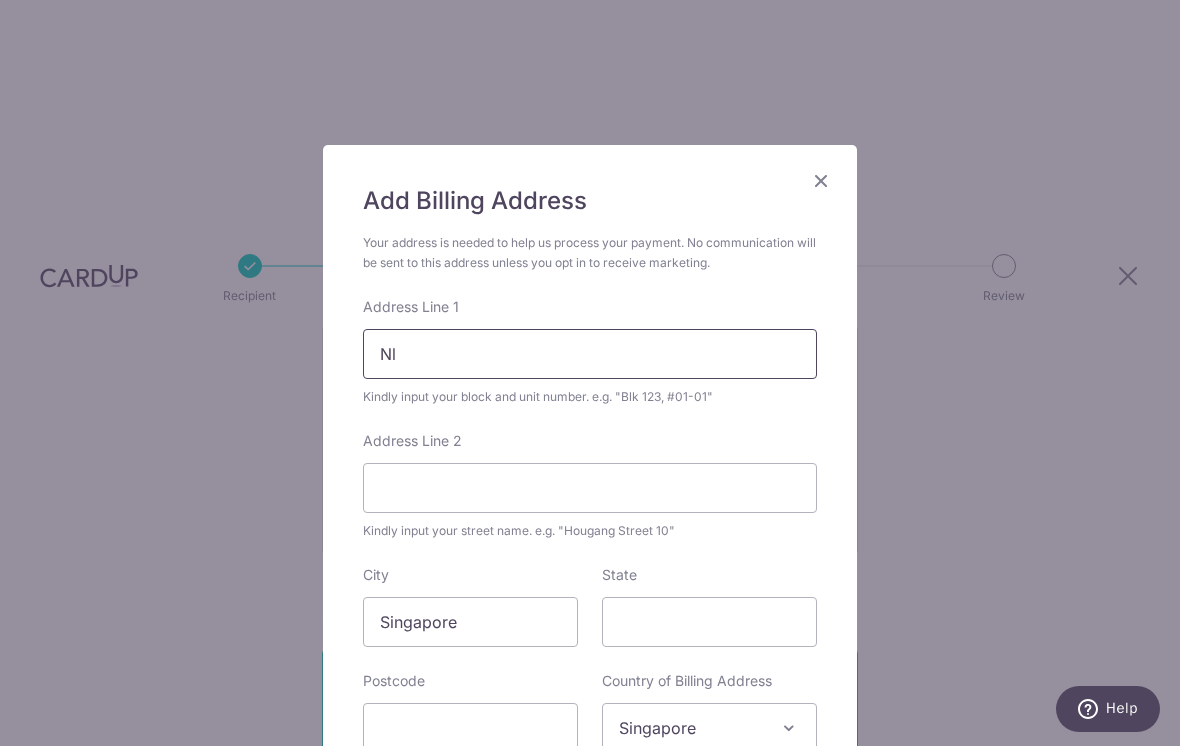 type on "N" 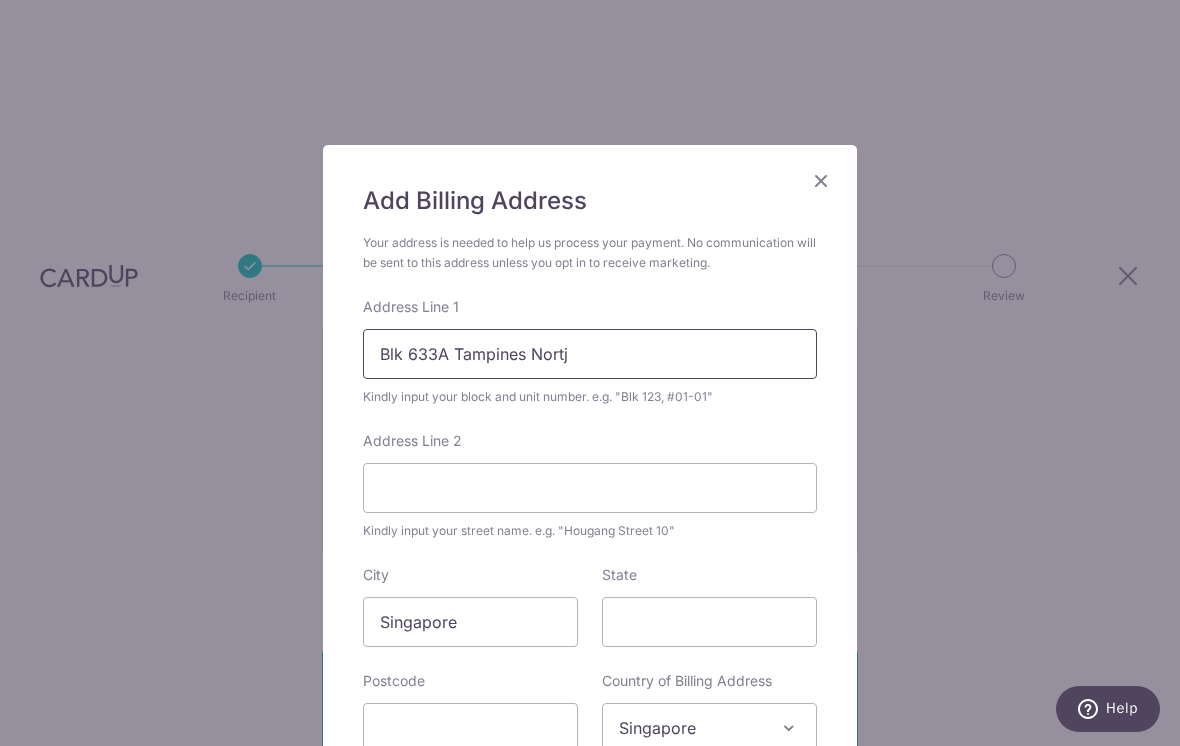 type on "Blk 633A Tampines Nortj" 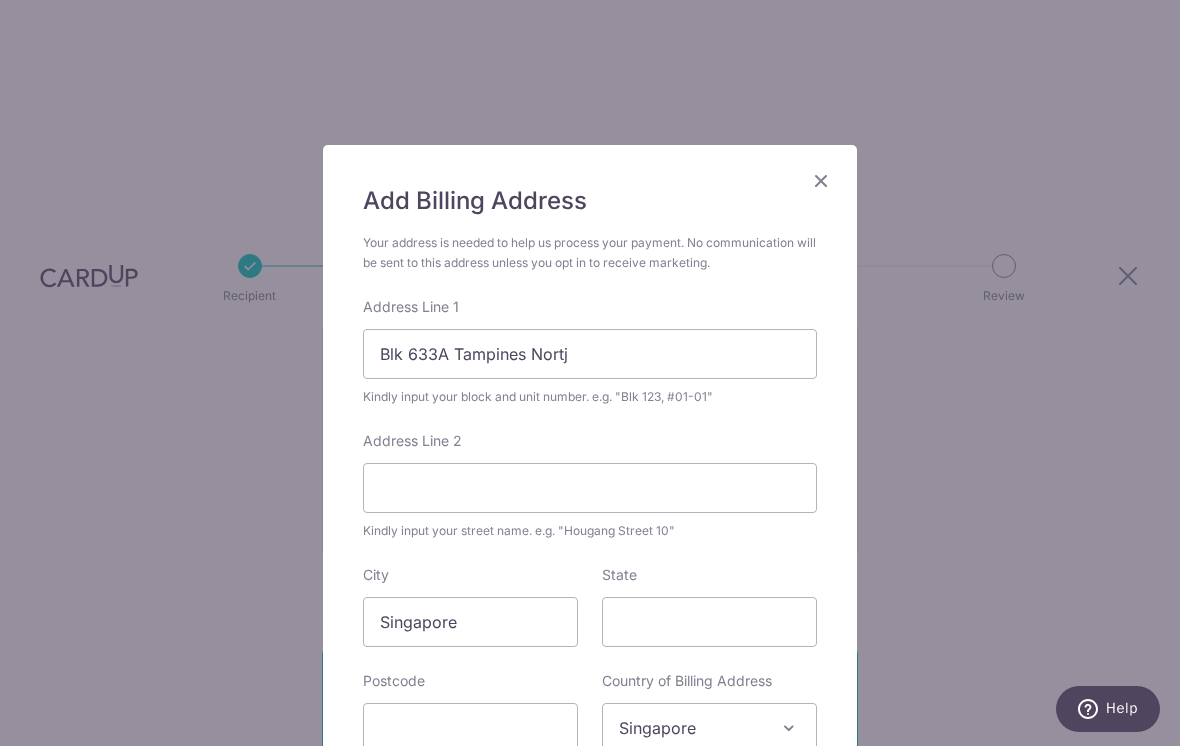 click on "Add Billing Address
Your address is needed to help us process your payment. No communication will be sent to this address unless you opt in to receive marketing.
Address Line 1
Blk 633A Tampines Nortj
Kindly input your block and unit number. e.g. "Blk 123, #01-01"
Address Line 2
Kindly input your street name. e.g. "Hougang Street 10"
City
Singapore
State
Postcode
Country of Billing Address
Select Country Afghanistan
Aland Islands
Albania
Algeria
American Samoa
Andorra
Angola
Anguilla
Antarctica
Antigua and Barbuda
Argentina
Armenia
Aruba" at bounding box center [590, 373] 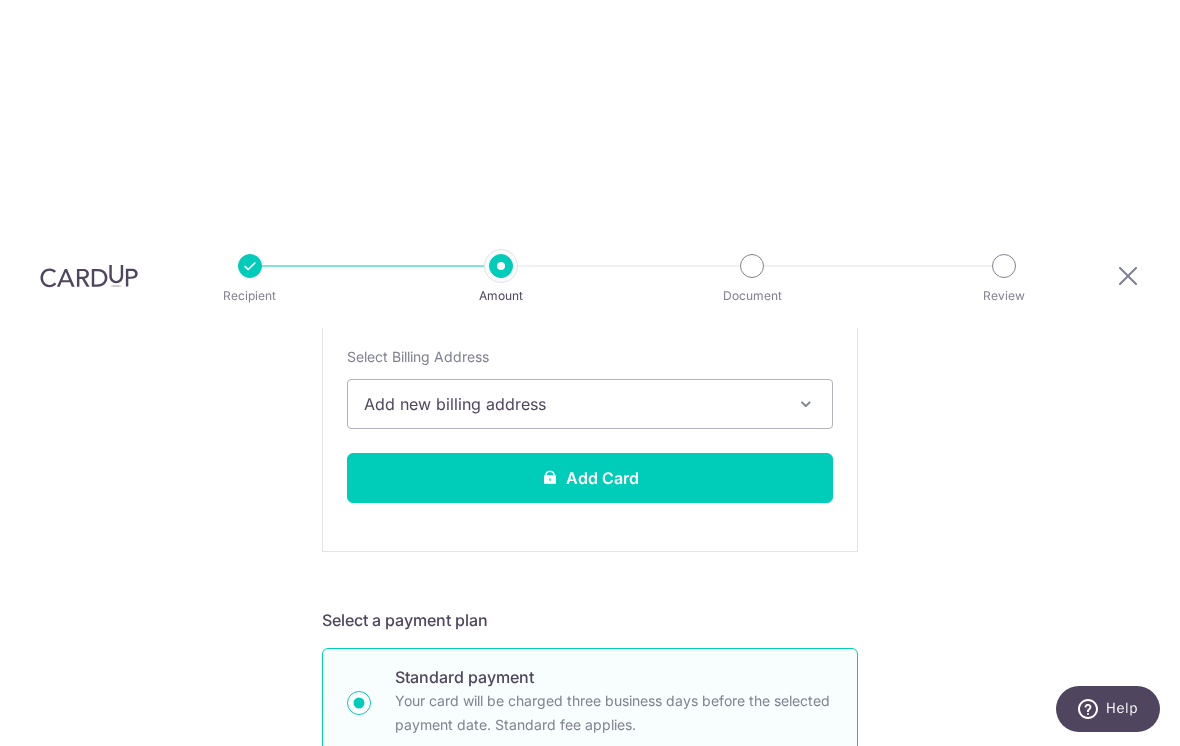 click on "Enter payment amount
SGD
899.00
899.00
Please enter your payment amount
Select Card
Add new card
Add credit card
Your Cards
**** 9637
**** 8727
Secure 256-bit SSL
Text
New card details
Card
Secure 256-bit SSL" at bounding box center [590, 838] 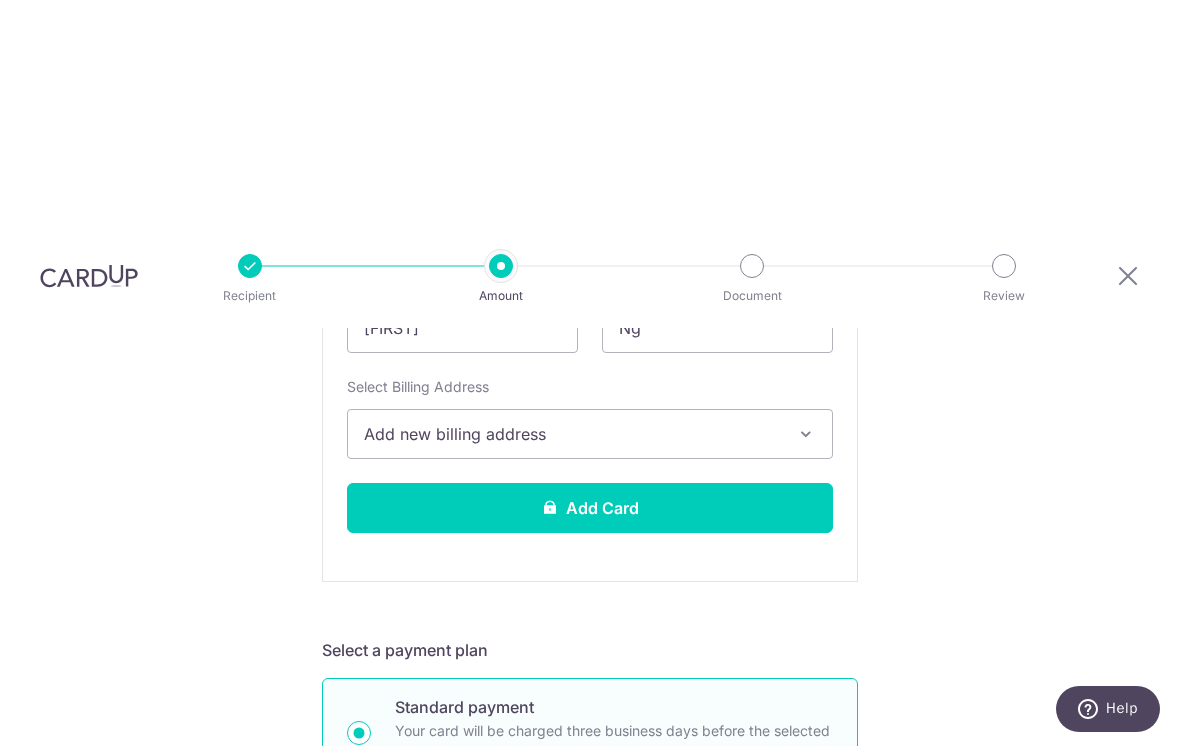 scroll, scrollTop: 718, scrollLeft: 0, axis: vertical 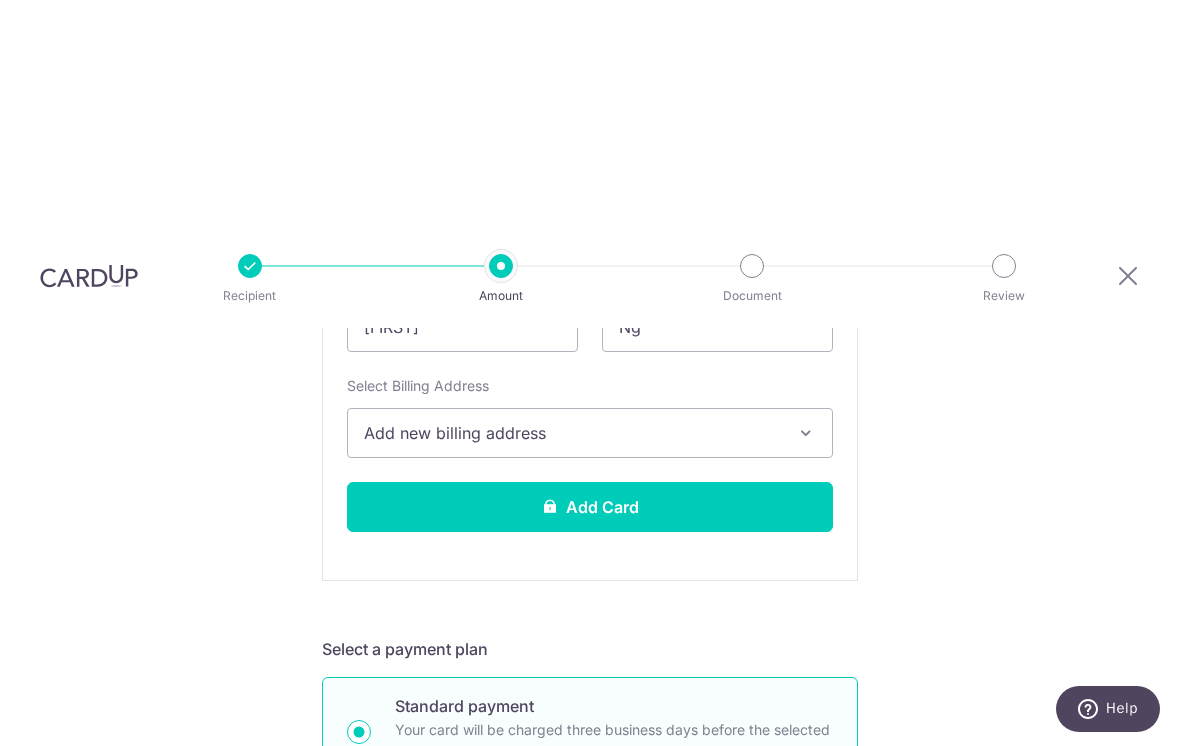 click on "Add new billing address" at bounding box center (572, 433) 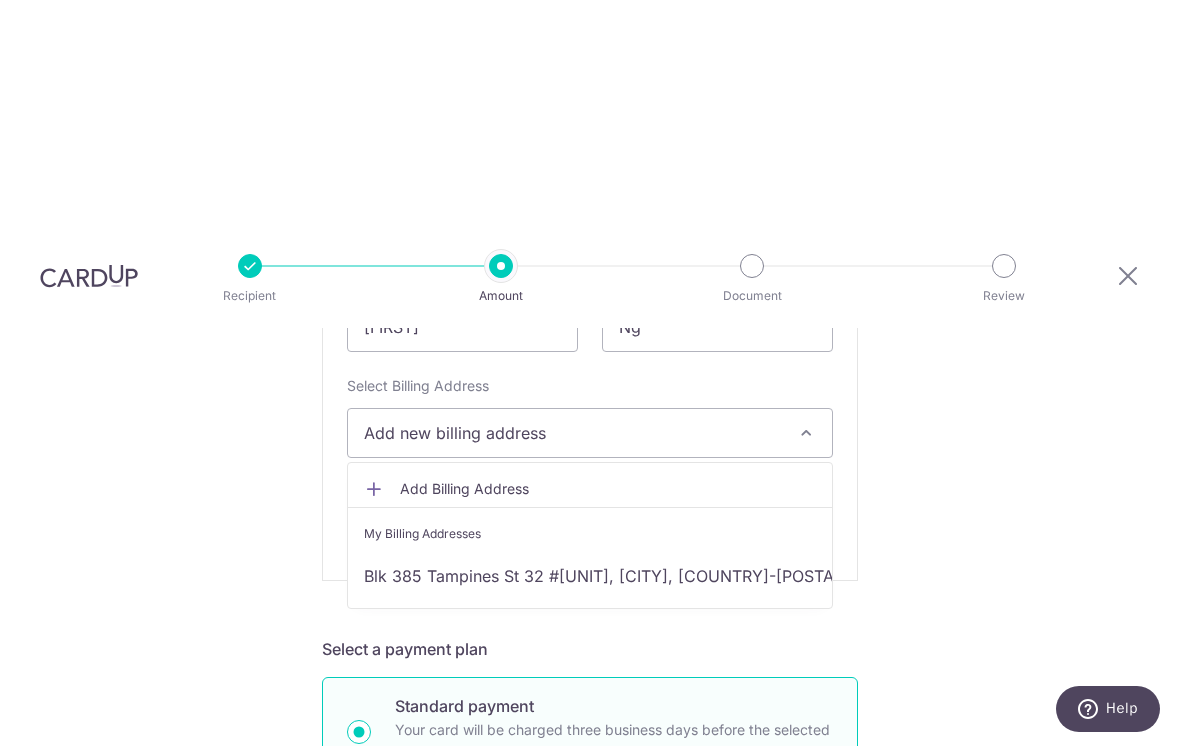 click on "Blk 385 Tampines St 32 #07-45, Singapore, Singapore-520385" at bounding box center [590, 576] 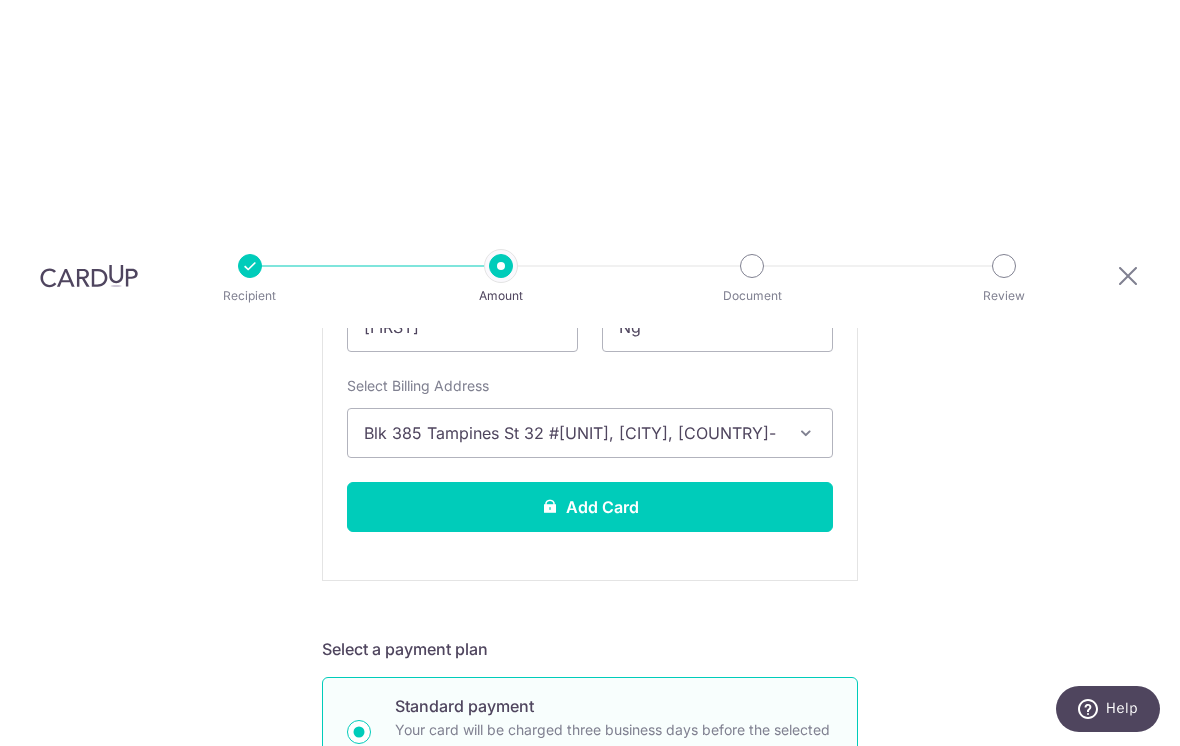 click on "Add Card" at bounding box center [590, 507] 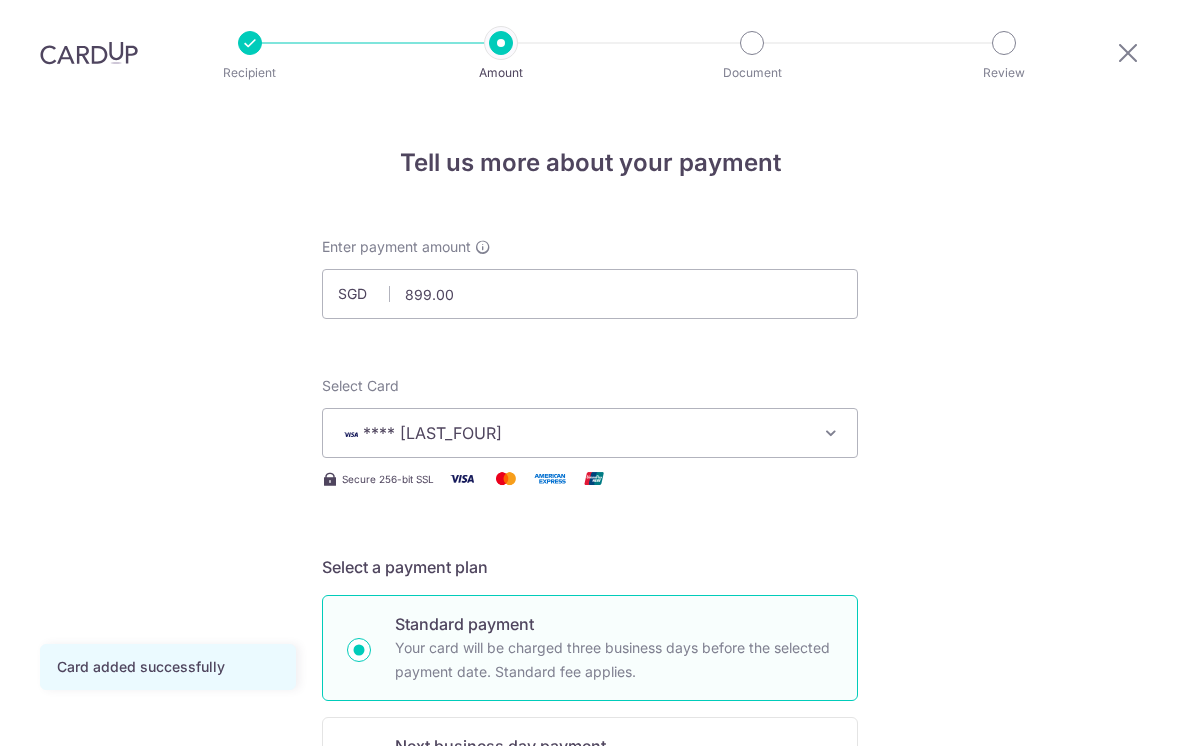 scroll, scrollTop: 31, scrollLeft: 0, axis: vertical 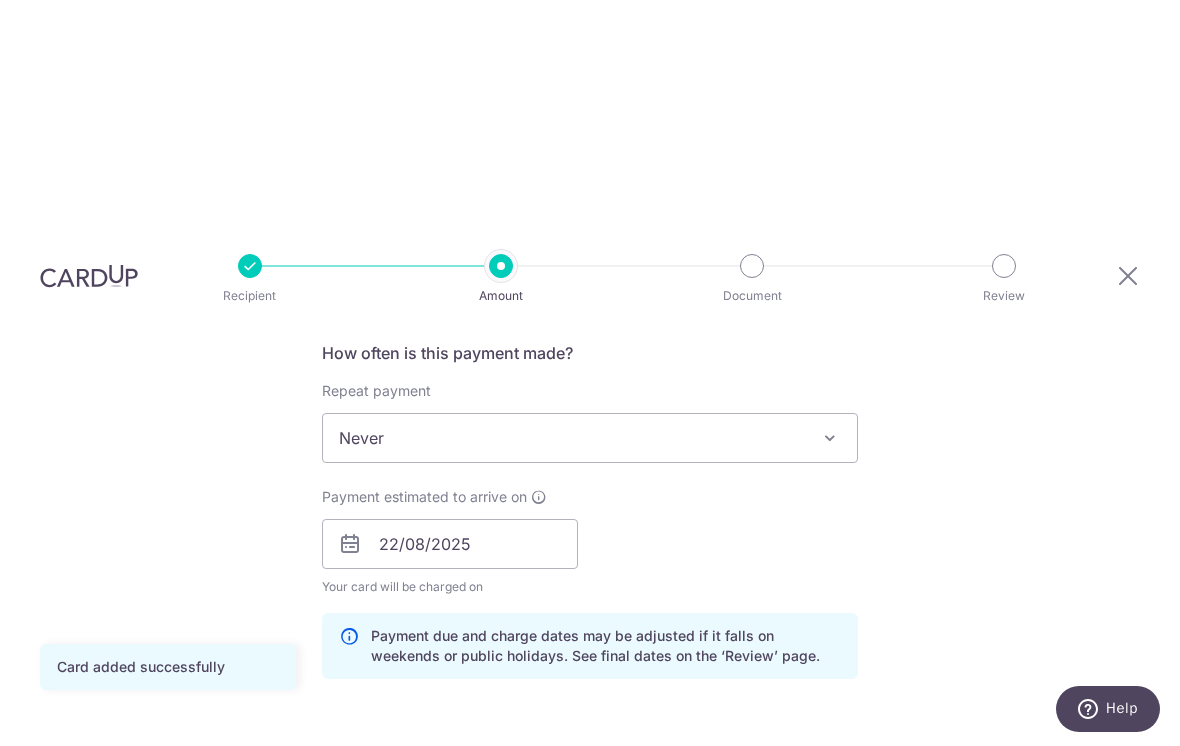 click at bounding box center (830, 438) 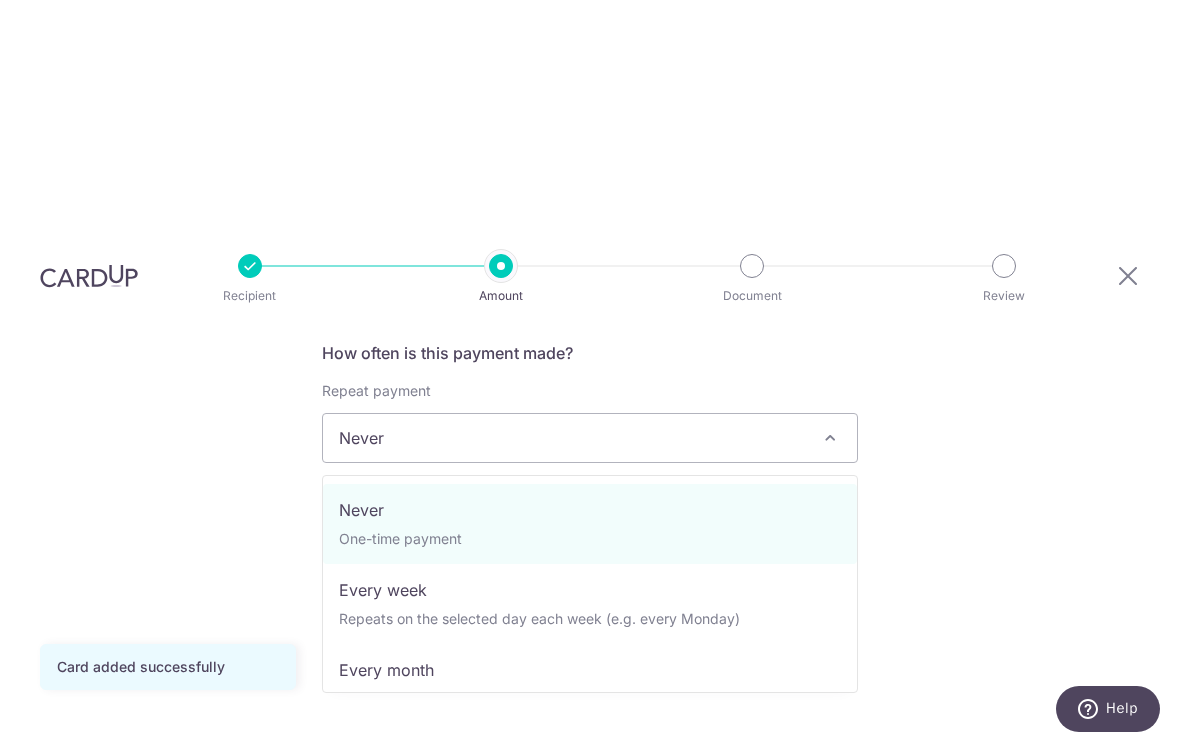 select on "3" 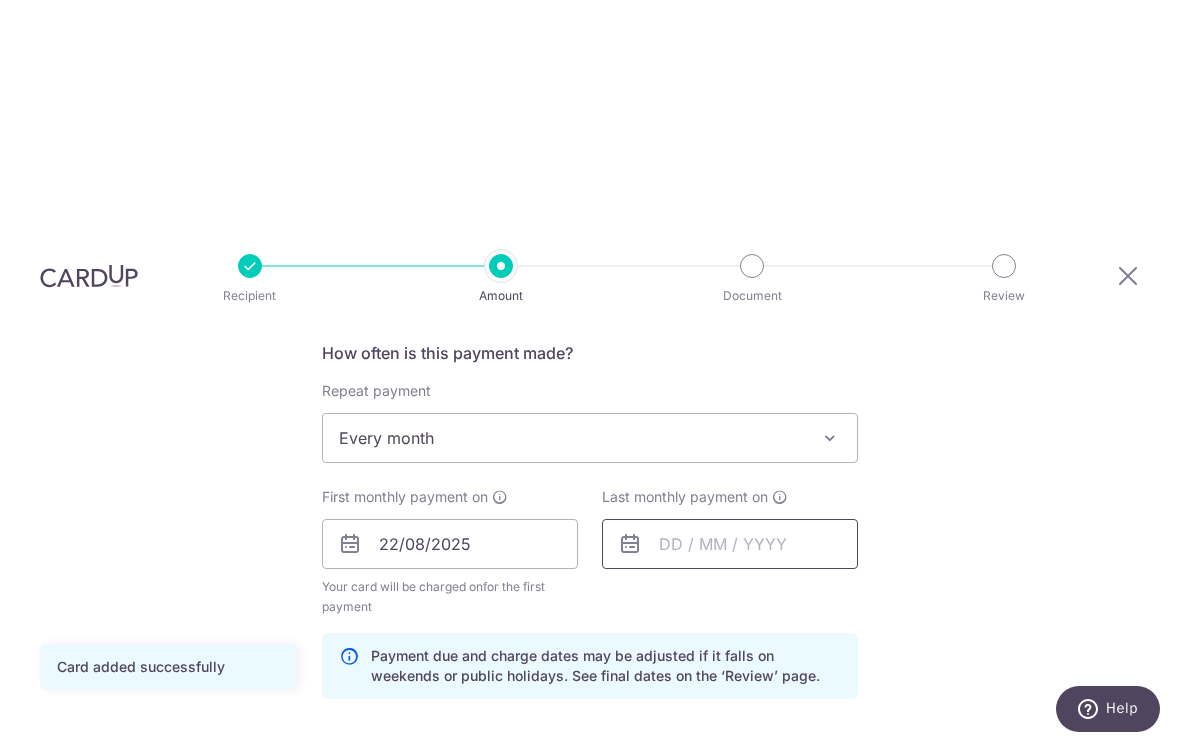 click at bounding box center (730, 544) 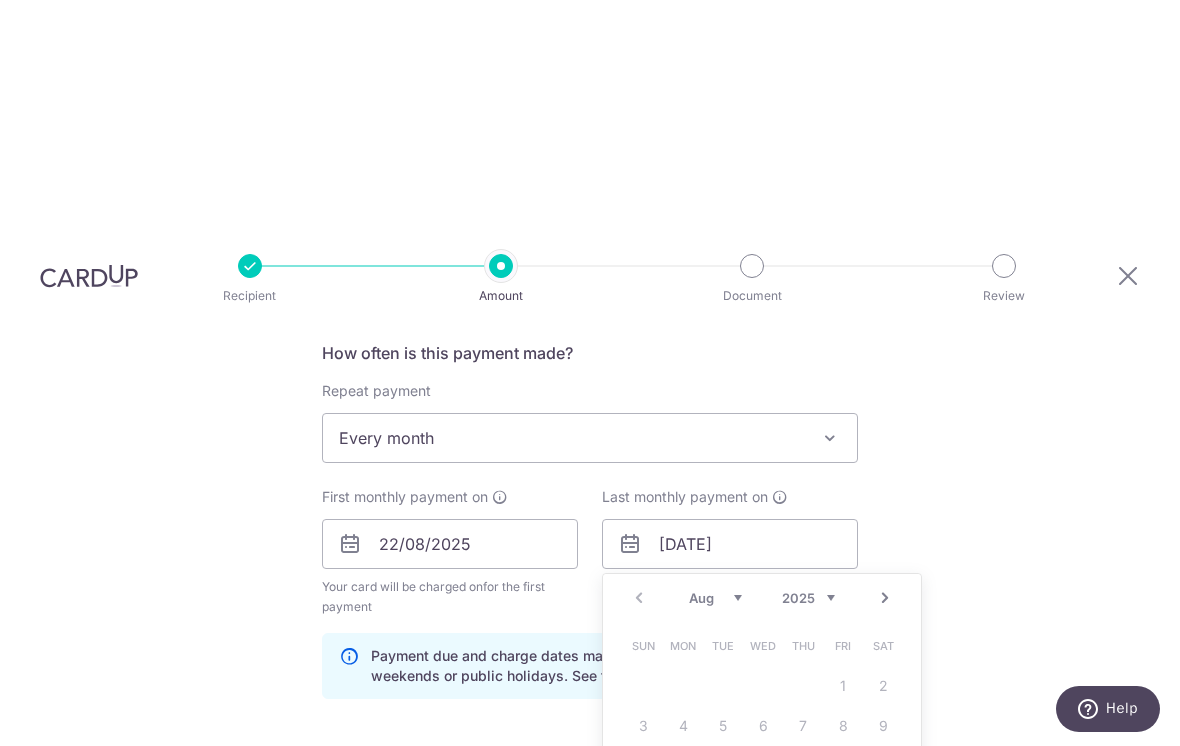 click on "Tell us more about your payment
Enter payment amount
SGD
899.00
899.00
Card added successfully
Select Card
**** 1534
Add credit card
Your Cards
**** 9637
**** 8727
**** 1534
Secure 256-bit SSL
Text
New card details
Card" at bounding box center [590, 522] 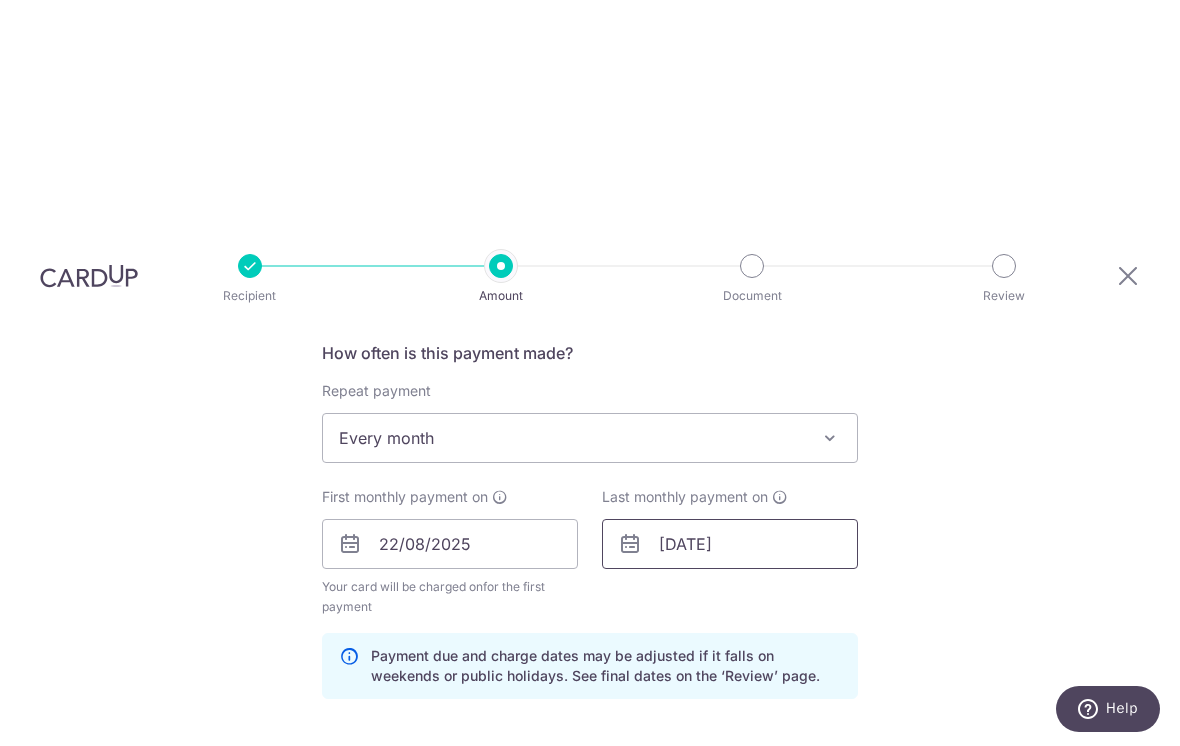 click on "22//12/202" at bounding box center [730, 544] 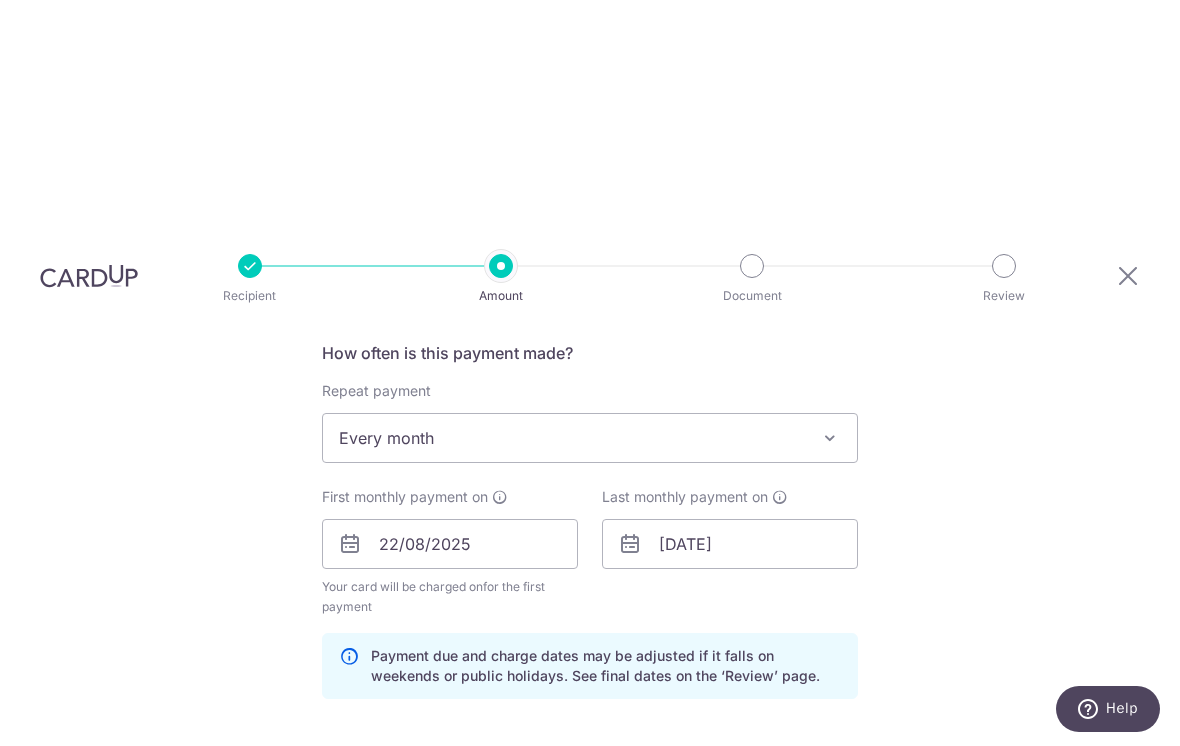 click on "Tell us more about your payment
Enter payment amount
SGD
899.00
899.00
Card added successfully
Select Card
**** 1534
Add credit card
Your Cards
**** 9637
**** 8727
**** 1534
Secure 256-bit SSL
Text
New card details
Card" at bounding box center (590, 522) 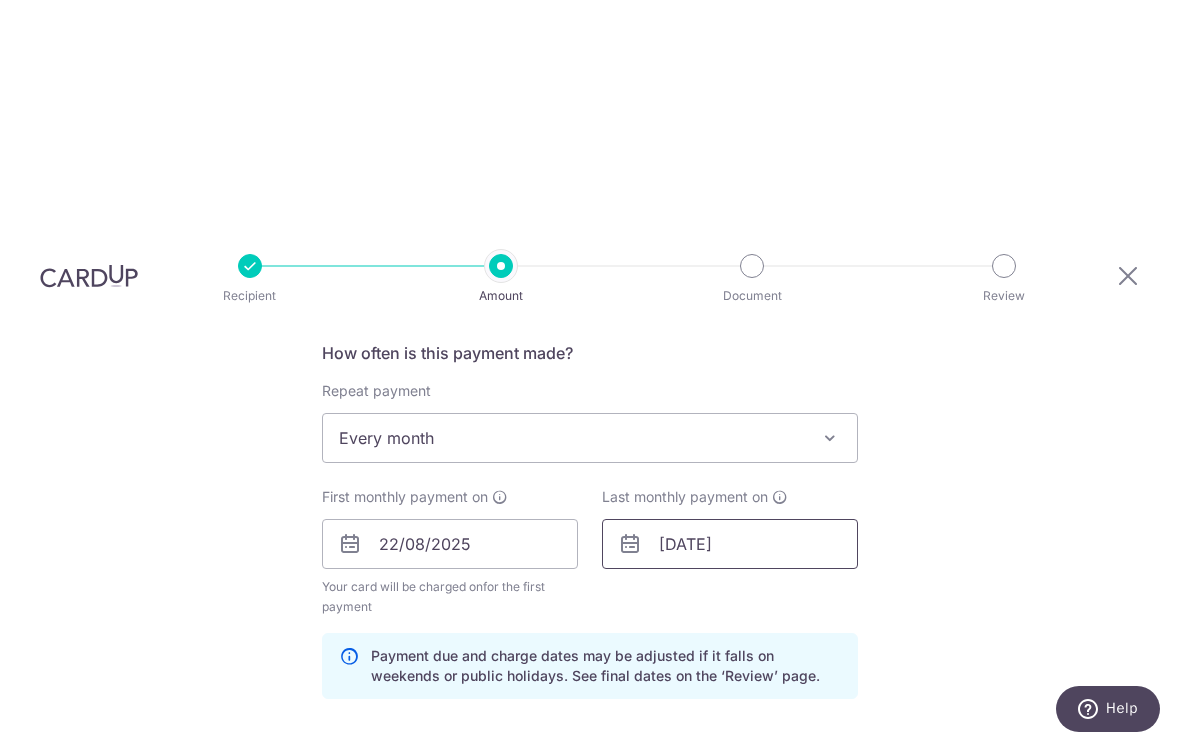 click on "22//12/202" at bounding box center [730, 544] 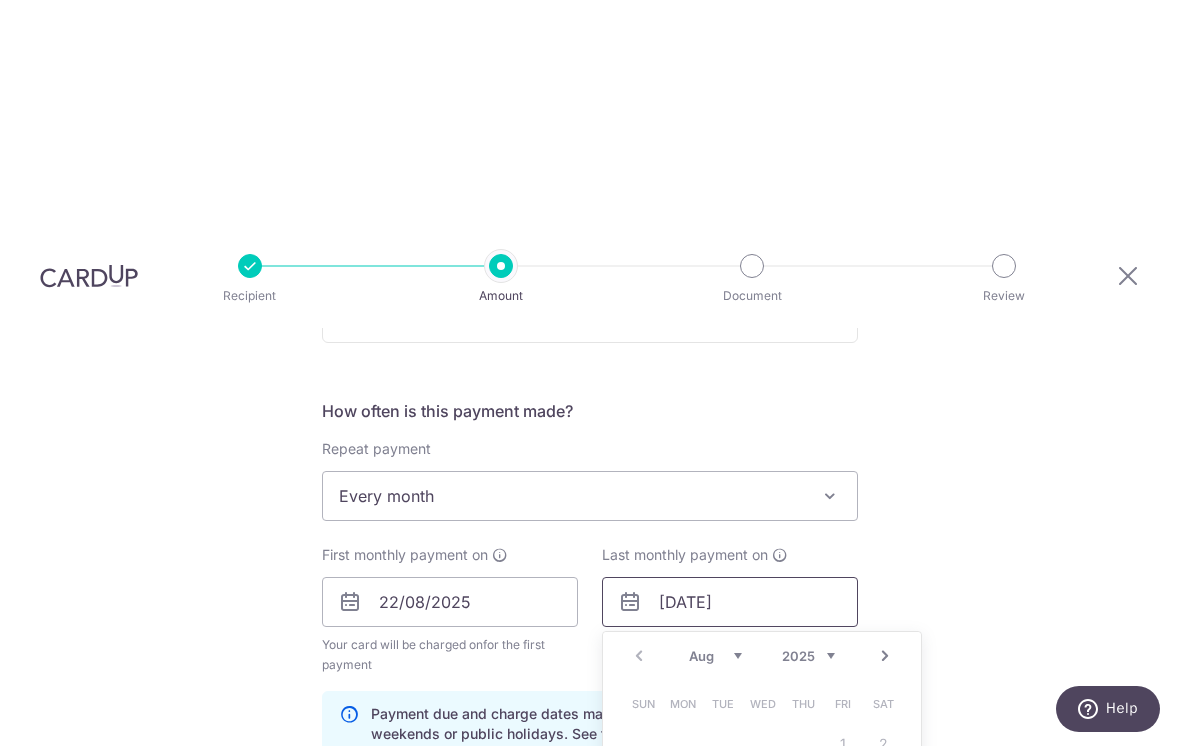 scroll, scrollTop: 702, scrollLeft: 0, axis: vertical 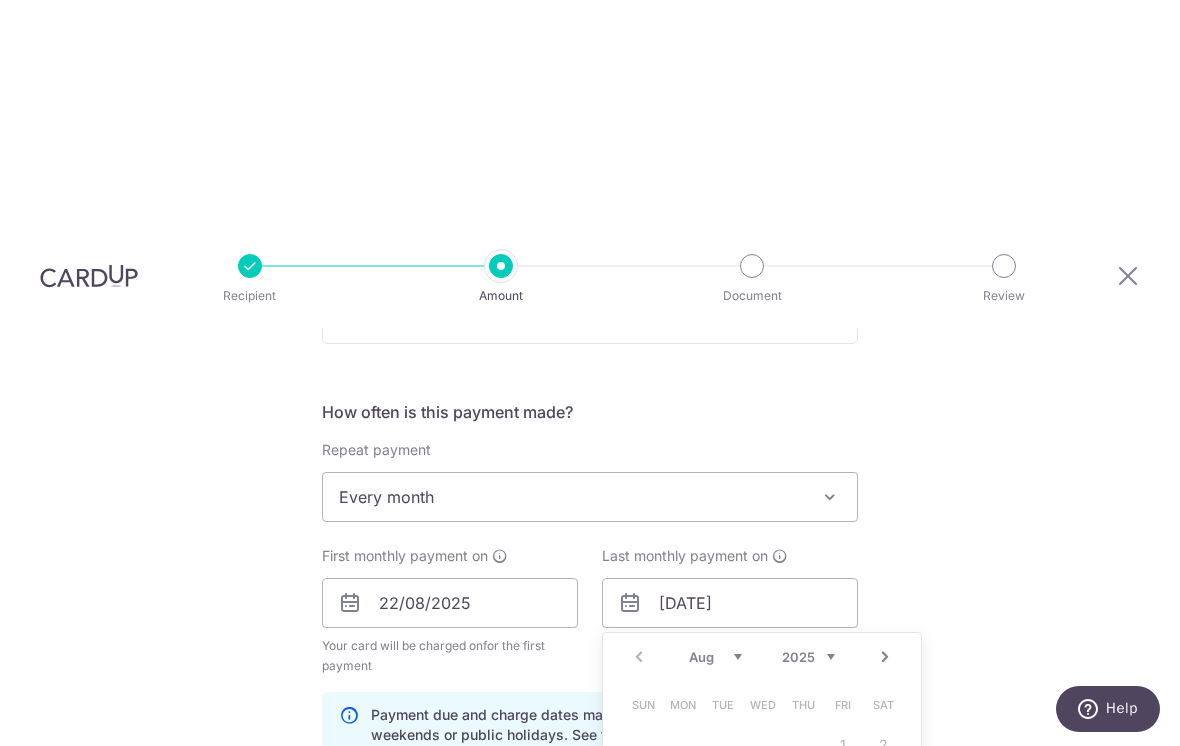 click on "Aug Sep Oct Nov Dec" at bounding box center [715, 657] 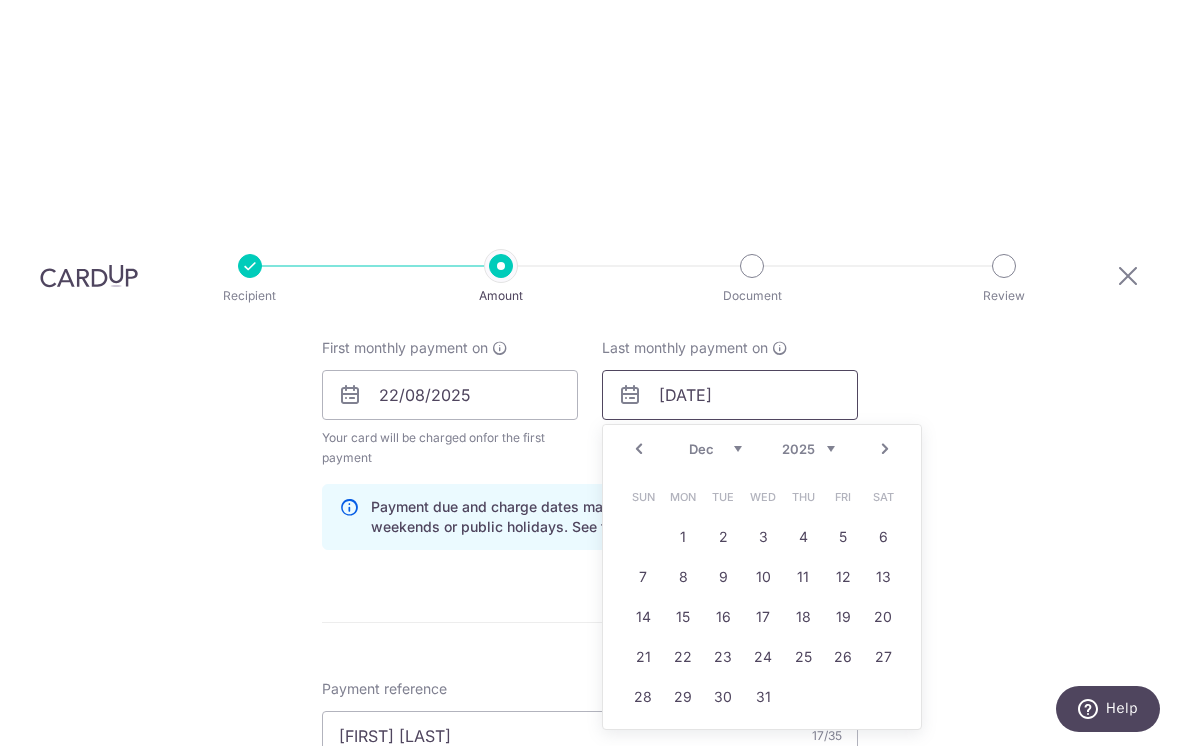 scroll, scrollTop: 911, scrollLeft: 0, axis: vertical 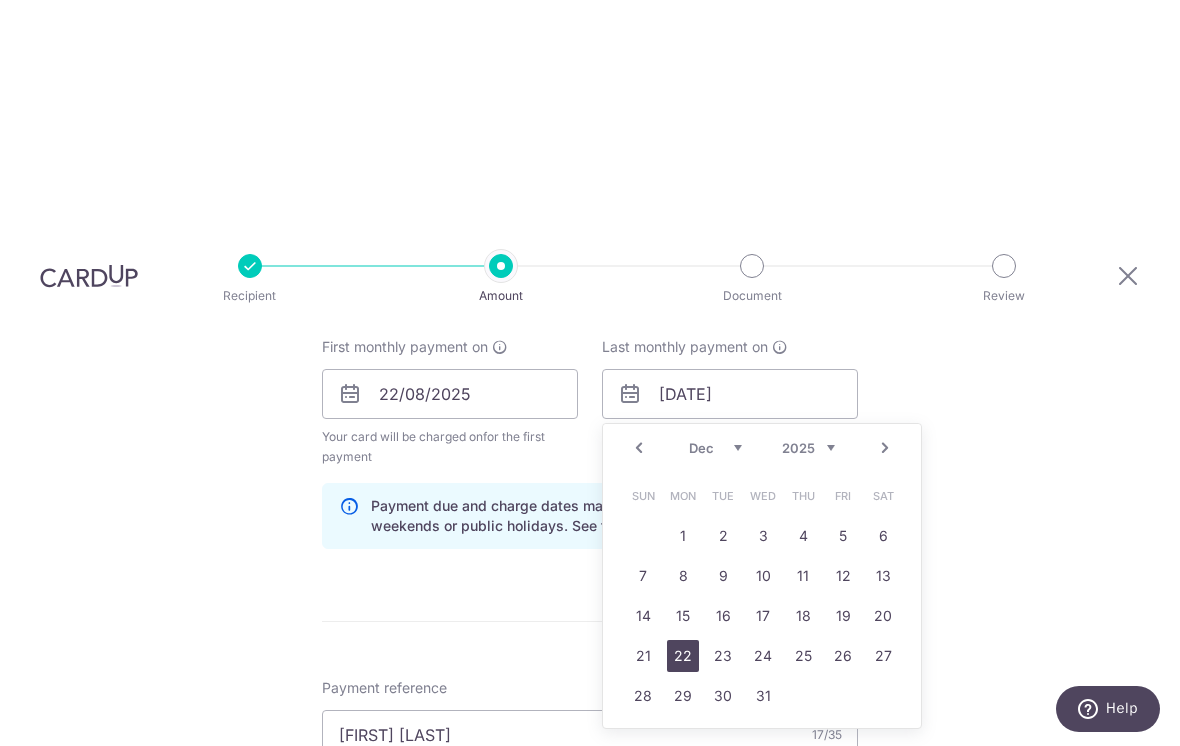 click on "22" at bounding box center [683, 656] 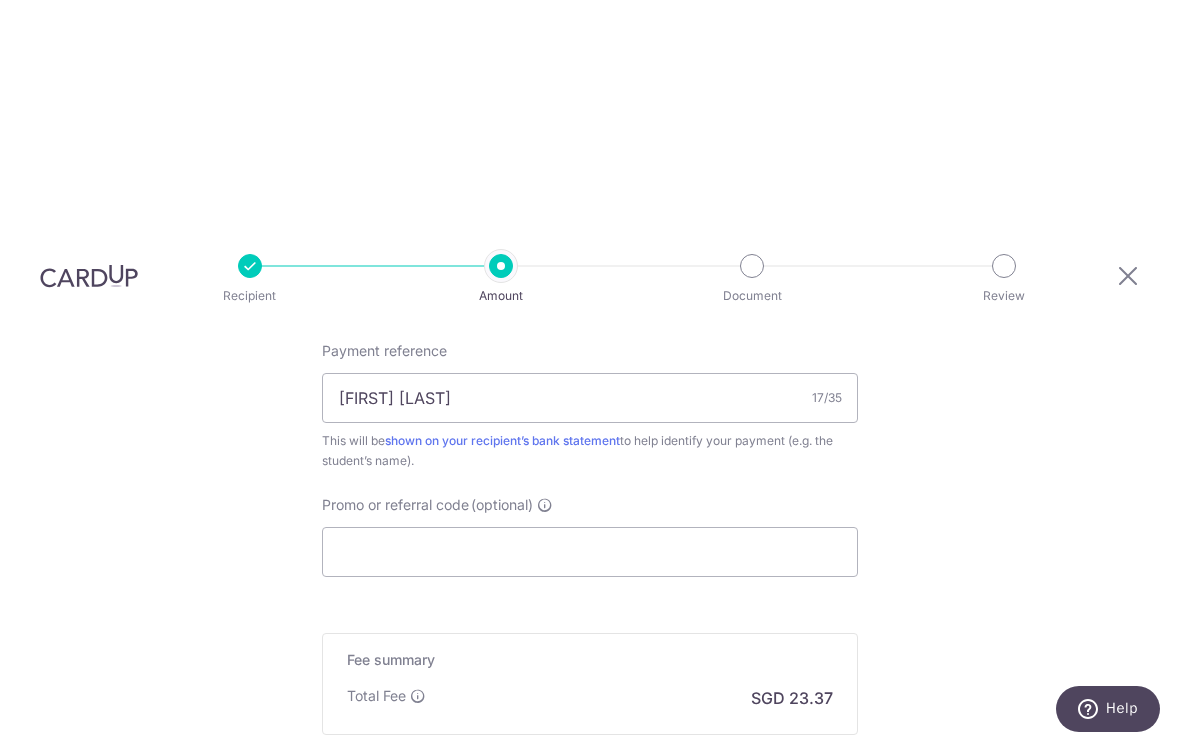 scroll, scrollTop: 1247, scrollLeft: 0, axis: vertical 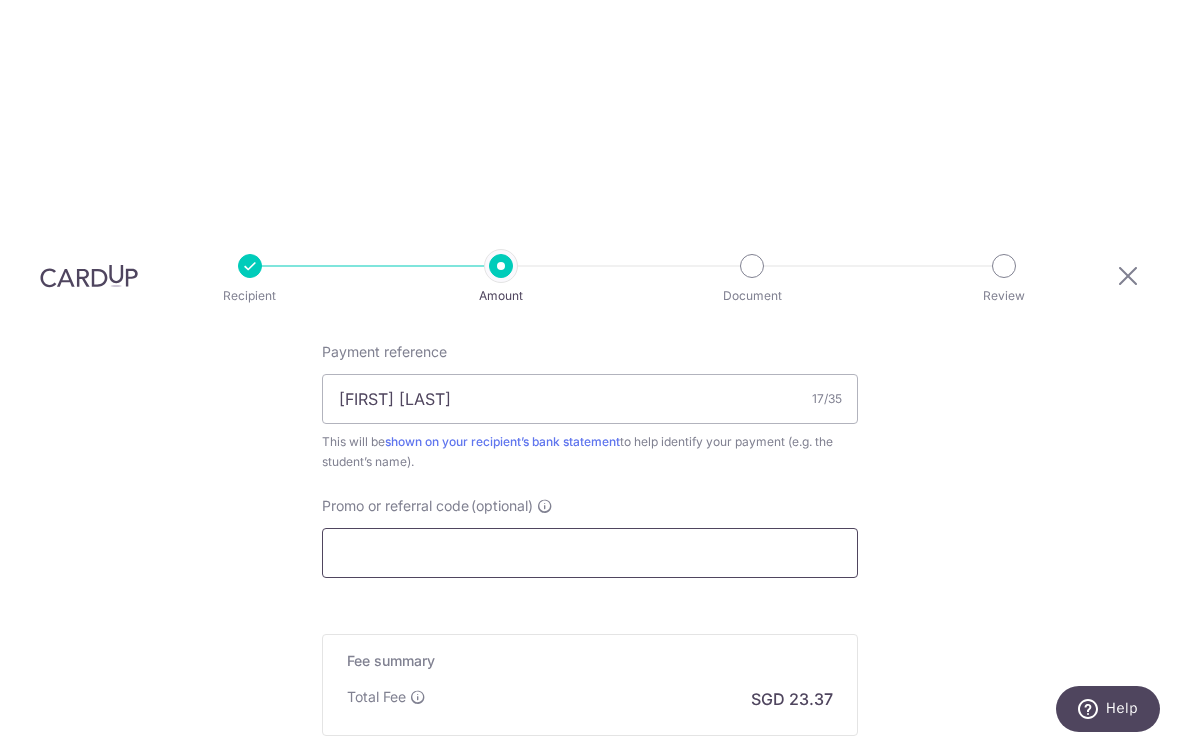 click on "Promo or referral code
(optional)" at bounding box center [590, 553] 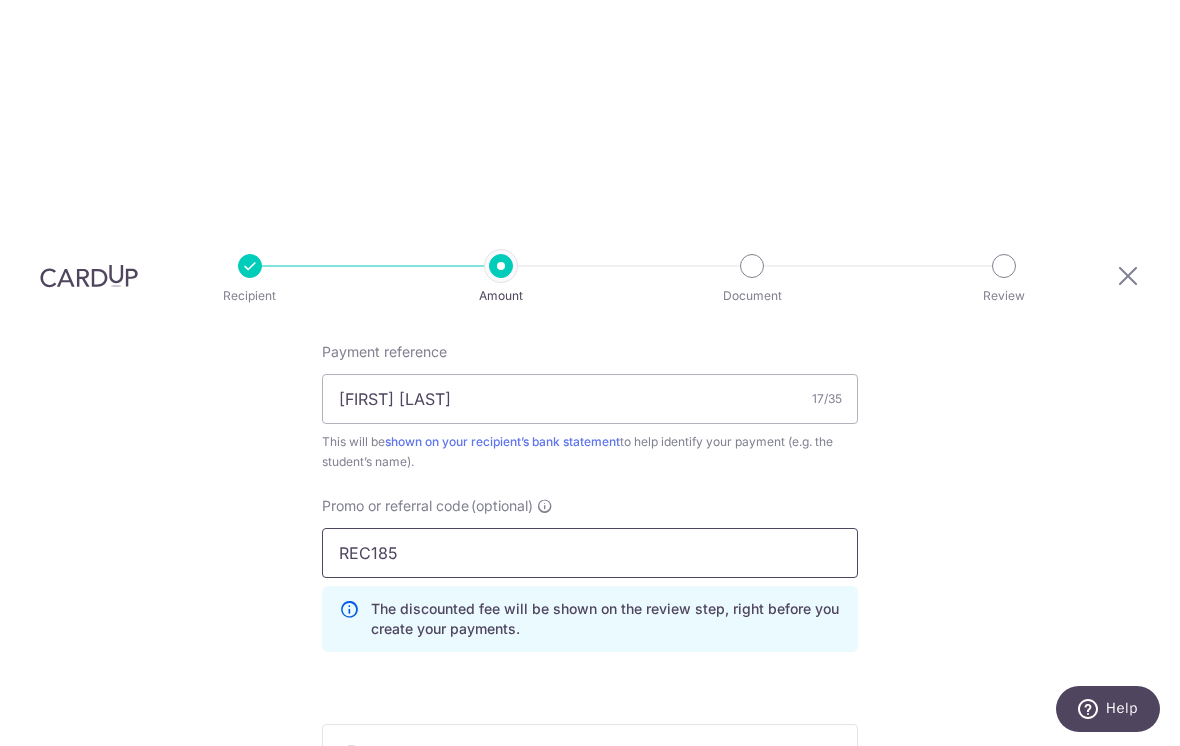 type on "REC185" 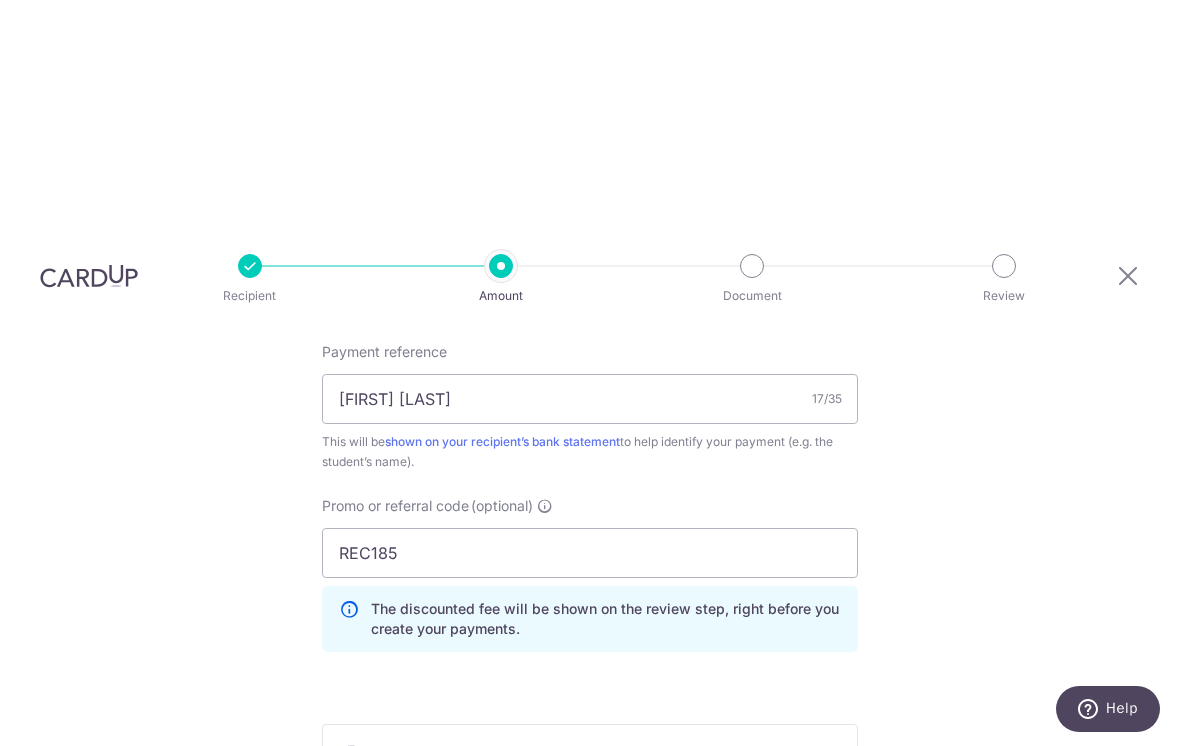 click on "Tell us more about your payment
Enter payment amount
SGD
899.00
899.00
Card added successfully
Select Card
**** 1534
Add credit card
Your Cards
**** 9637
**** 8727
**** 1534
Secure 256-bit SSL
Text
New card details
Please enter valid card details." at bounding box center (590, 81) 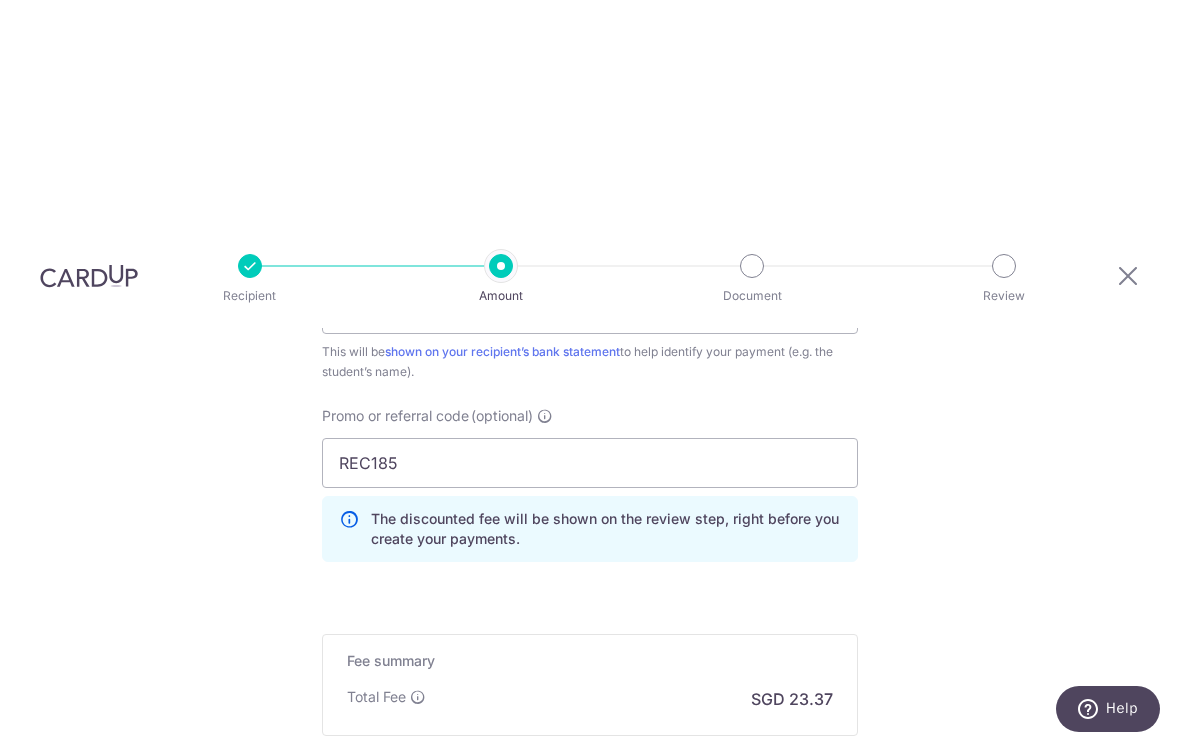 click on "Tell us more about your payment
Enter payment amount
SGD
899.00
899.00
Card added successfully
Select Card
**** 1534
Add credit card
Your Cards
**** 9637
**** 8727
**** 1534
Secure 256-bit SSL
Text
New card details
Please enter valid card details." at bounding box center [590, -9] 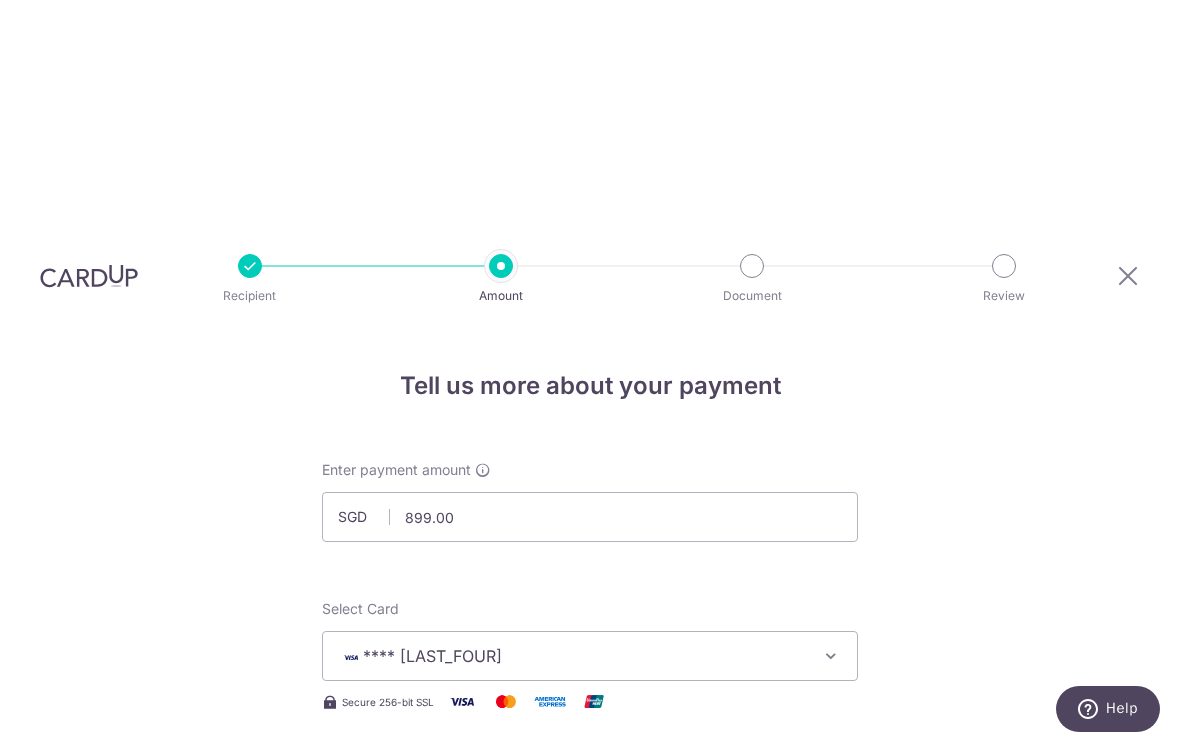scroll, scrollTop: 0, scrollLeft: 0, axis: both 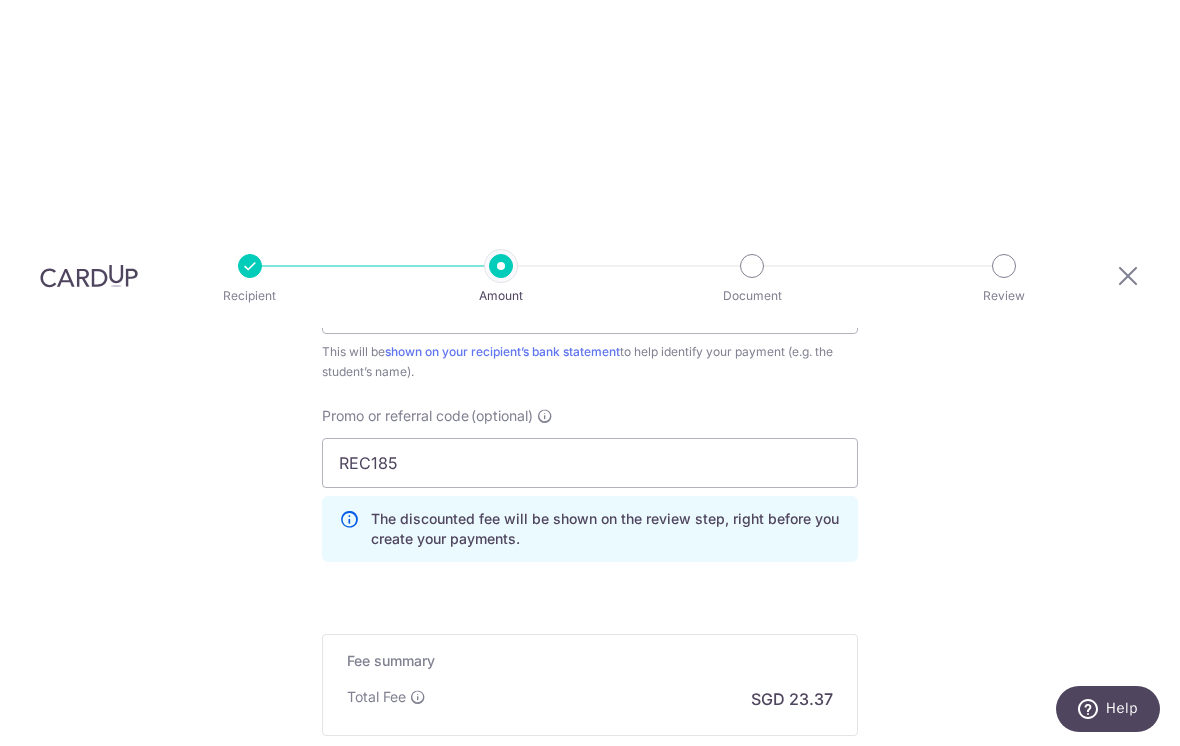 click on "Tell us more about your payment
Enter payment amount
SGD
899.00
899.00
Card added successfully
Select Card
**** 1534
Add credit card
Your Cards
**** 9637
**** 8727
**** 1534
Secure 256-bit SSL
Text
New card details
Please enter valid card details." at bounding box center (590, -9) 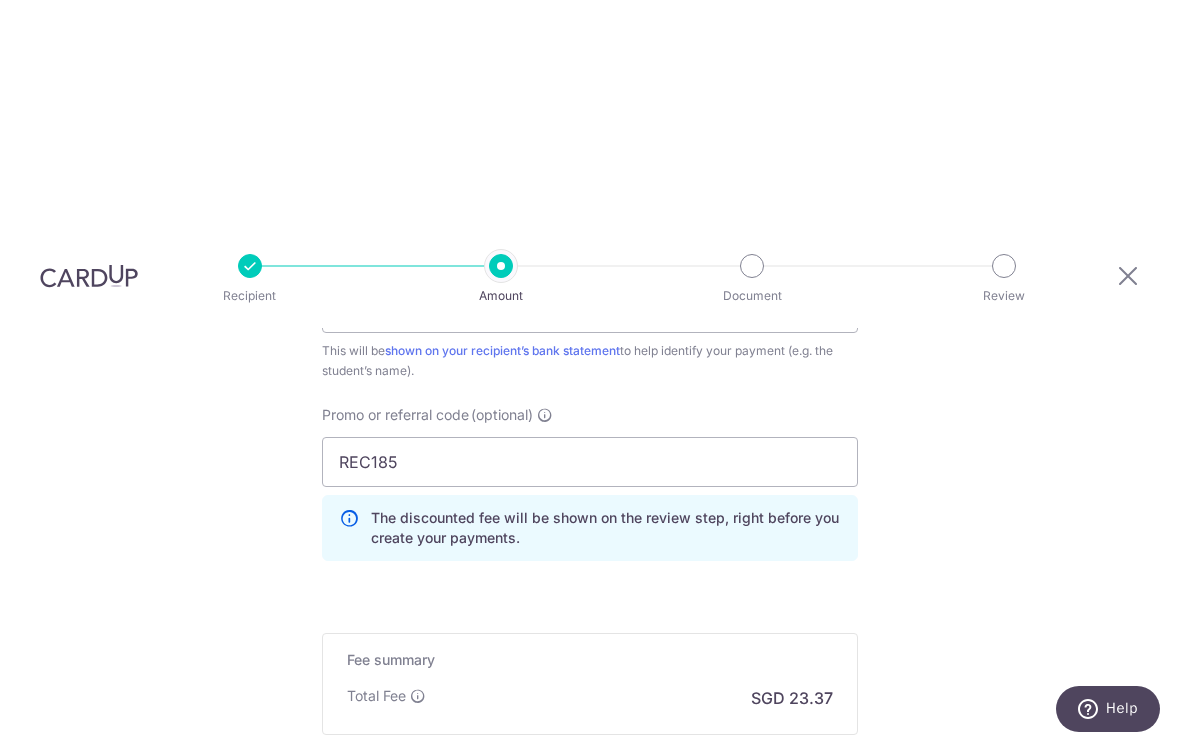 scroll, scrollTop: 1337, scrollLeft: 0, axis: vertical 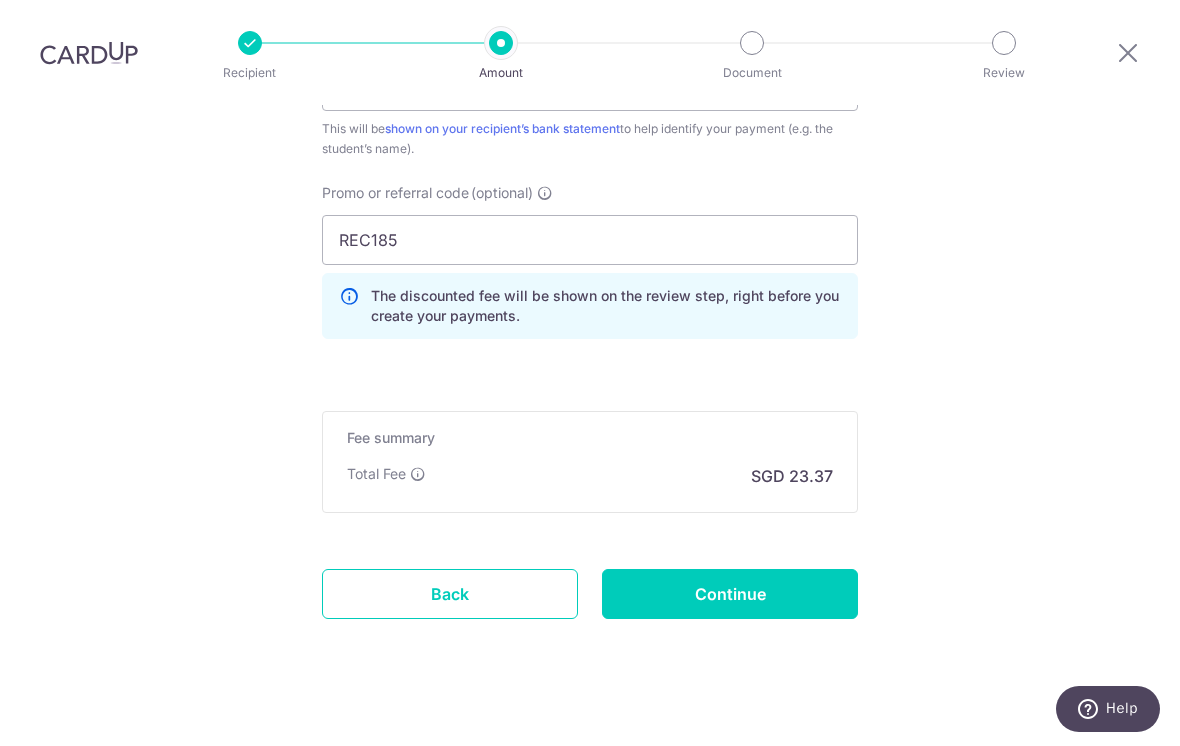 click on "Continue" at bounding box center (730, 594) 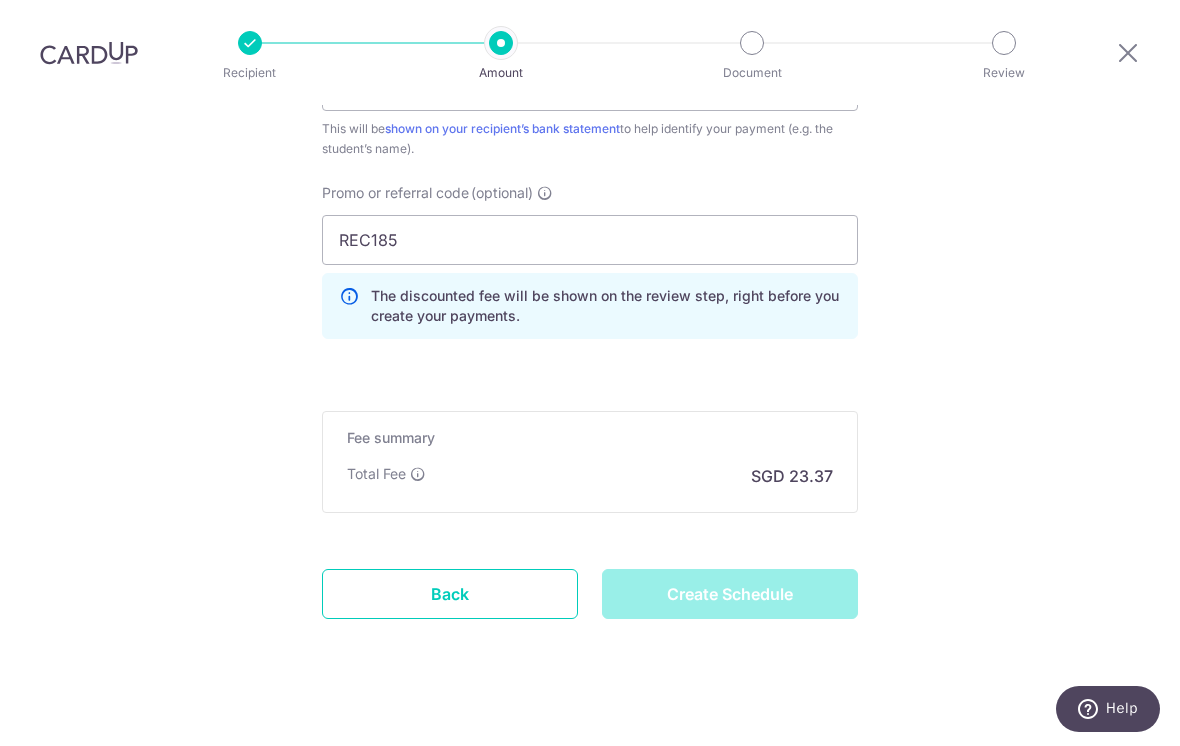 click on "Create Schedule" at bounding box center [730, 594] 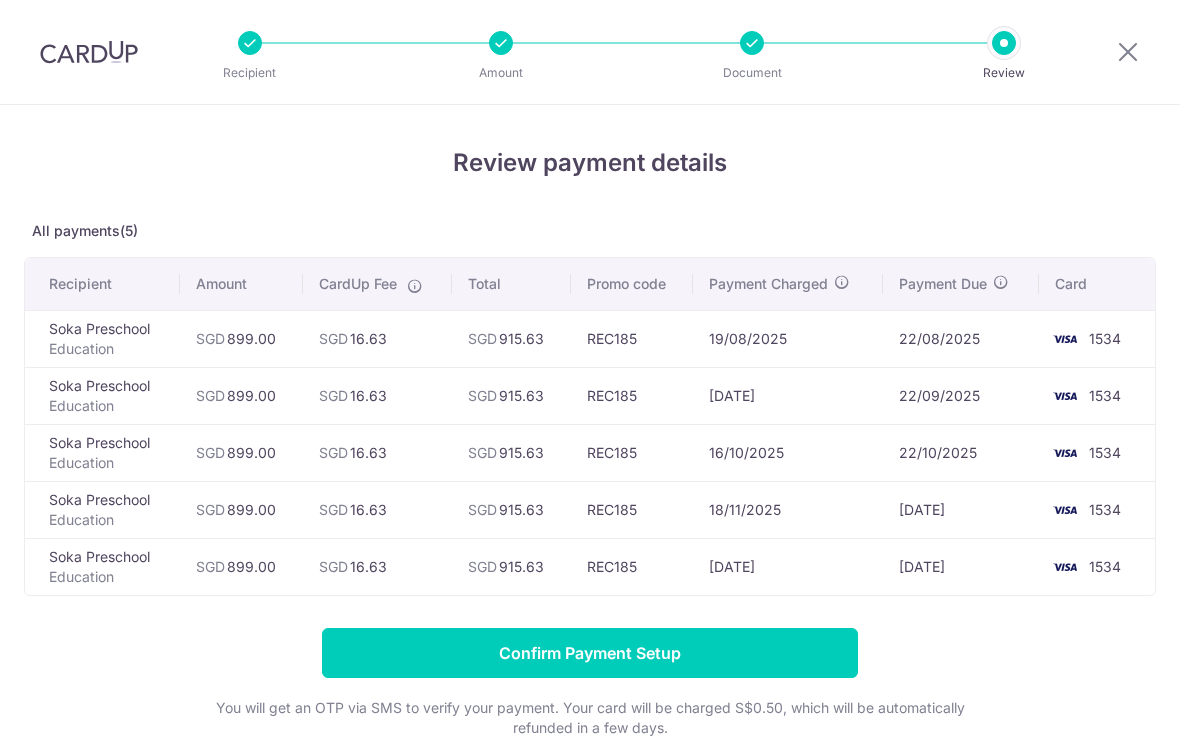scroll, scrollTop: 0, scrollLeft: 0, axis: both 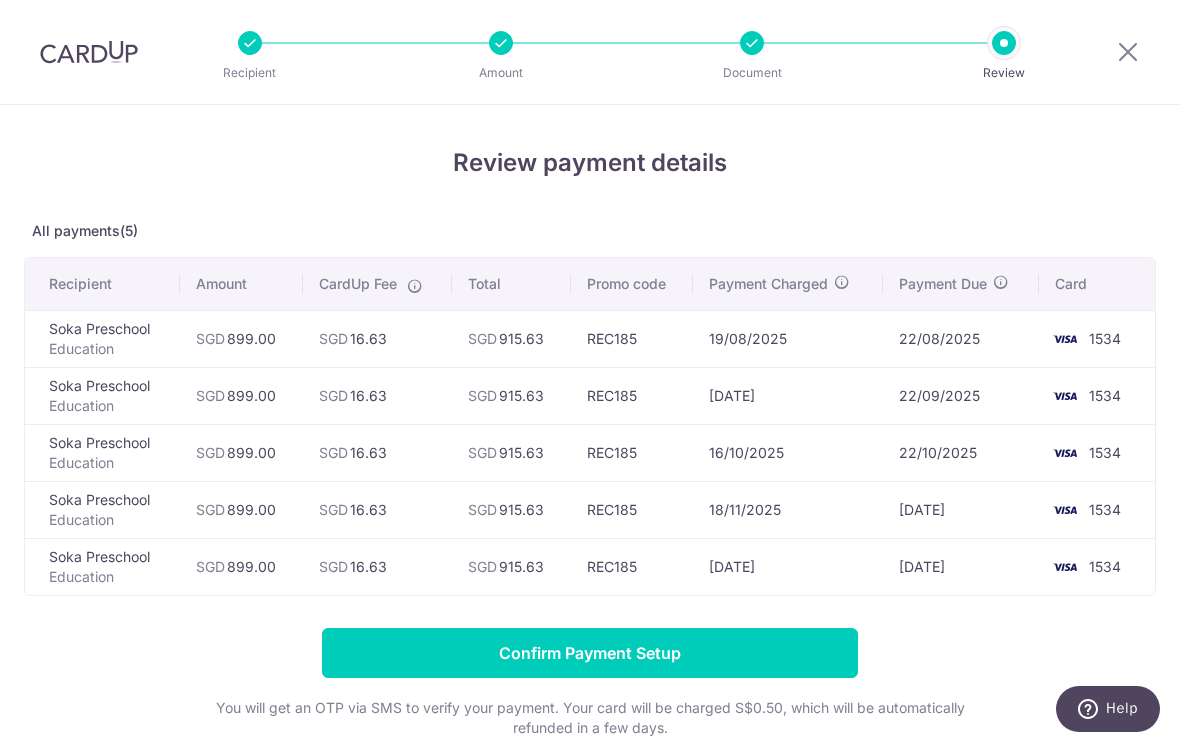 click on "Confirm Payment Setup" at bounding box center (590, 653) 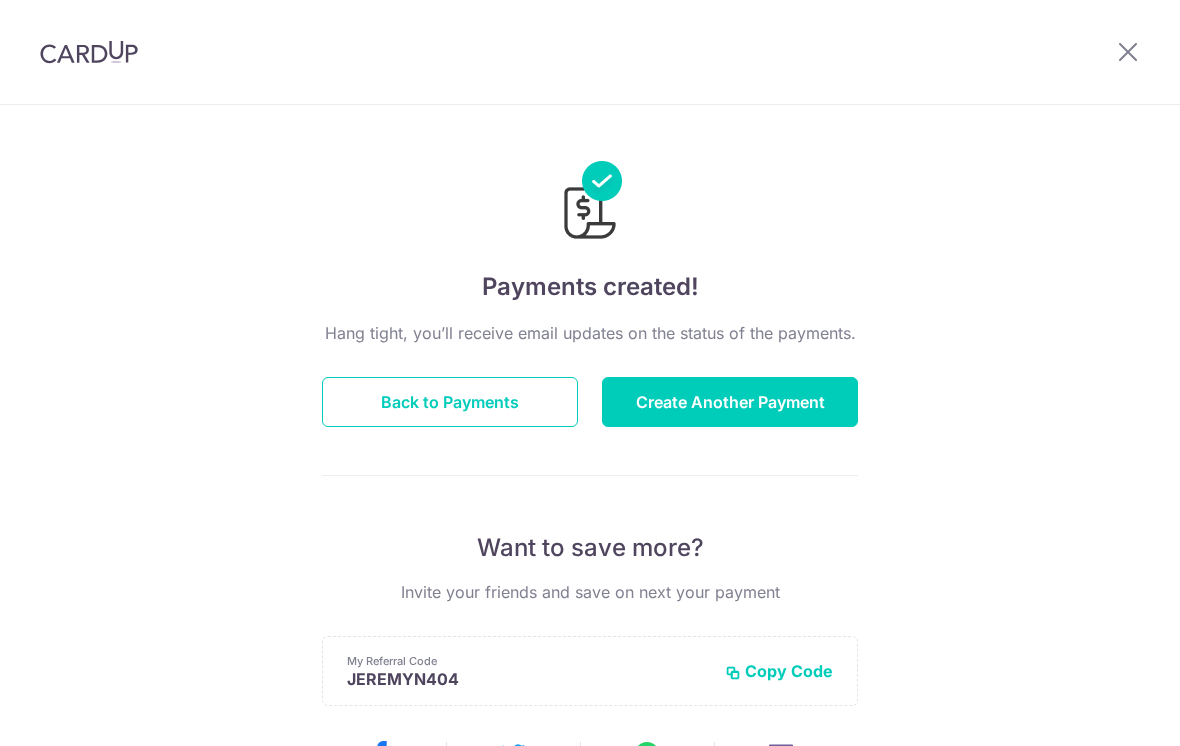 scroll, scrollTop: 0, scrollLeft: 0, axis: both 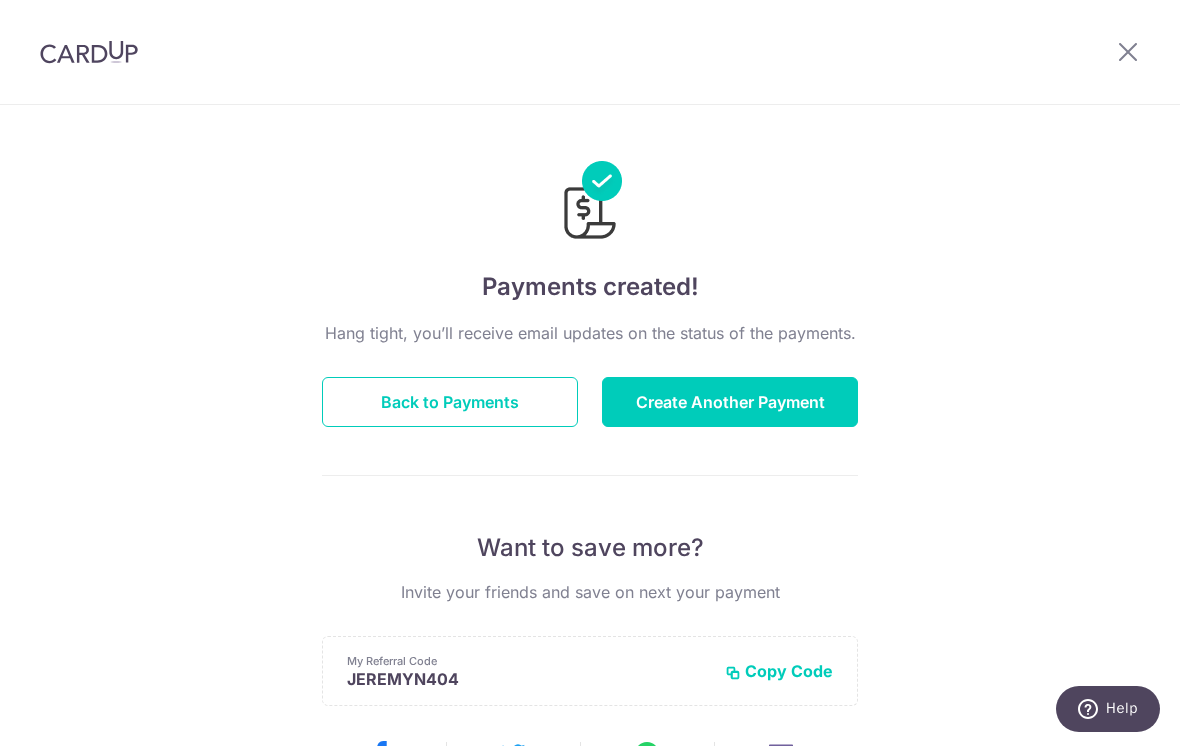 click on "Back to Payments" at bounding box center (450, 402) 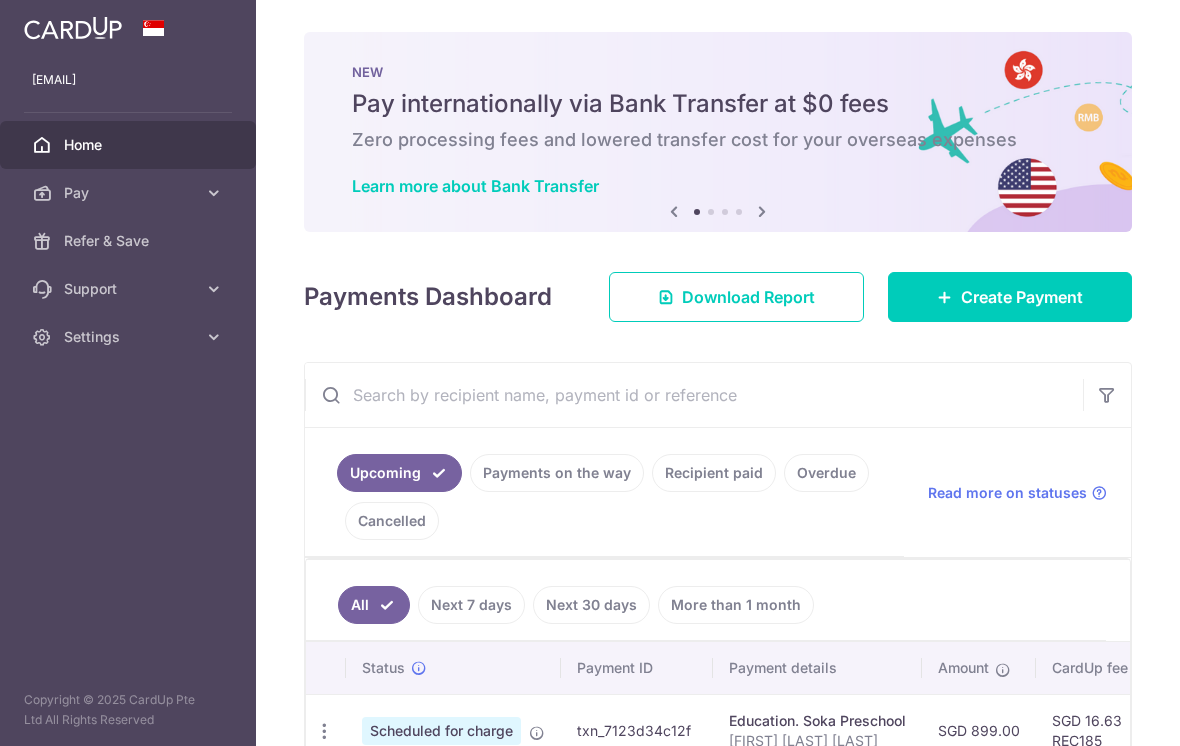 scroll, scrollTop: 0, scrollLeft: 0, axis: both 